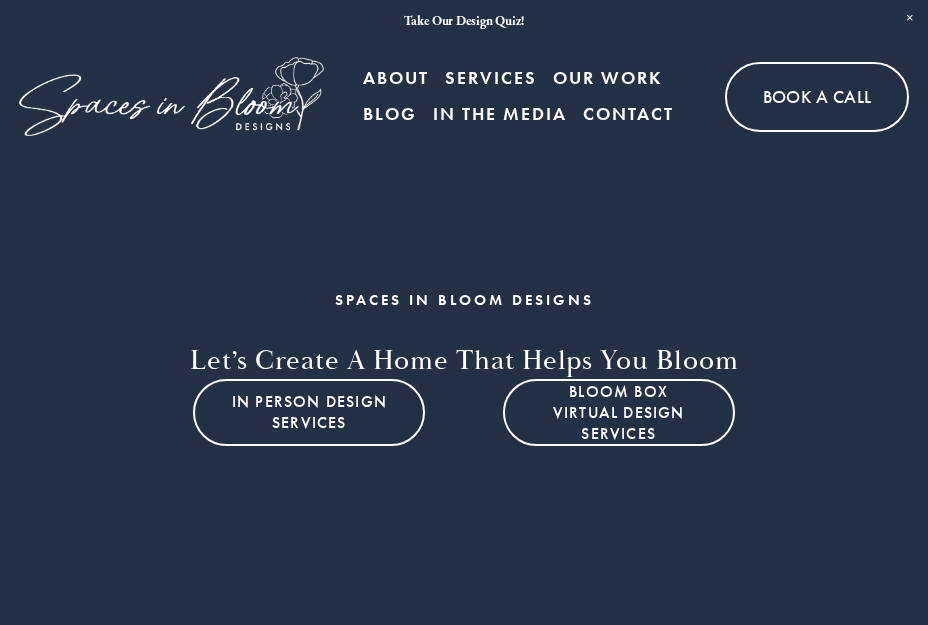 scroll, scrollTop: 0, scrollLeft: 0, axis: both 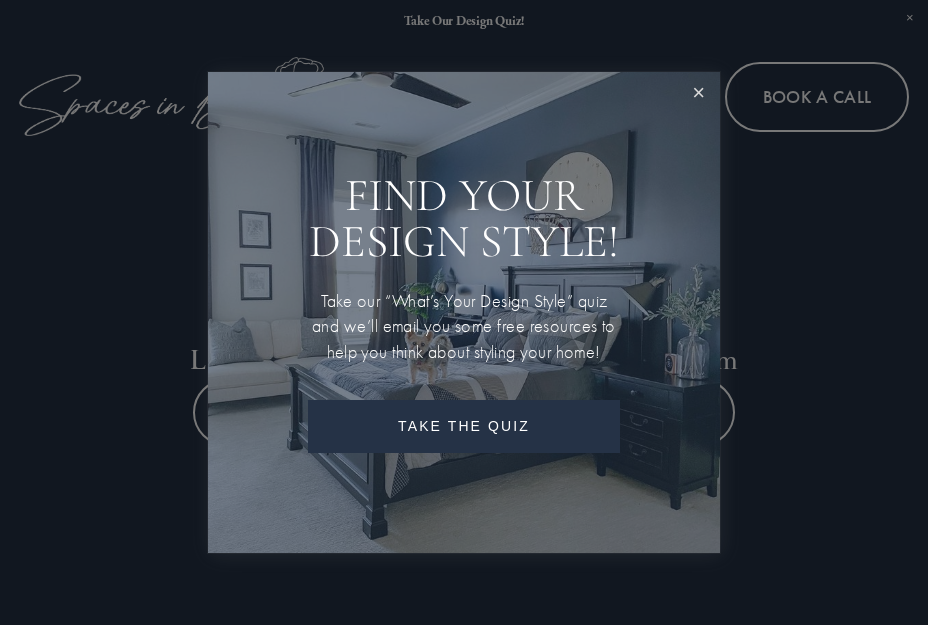 click at bounding box center (698, 93) 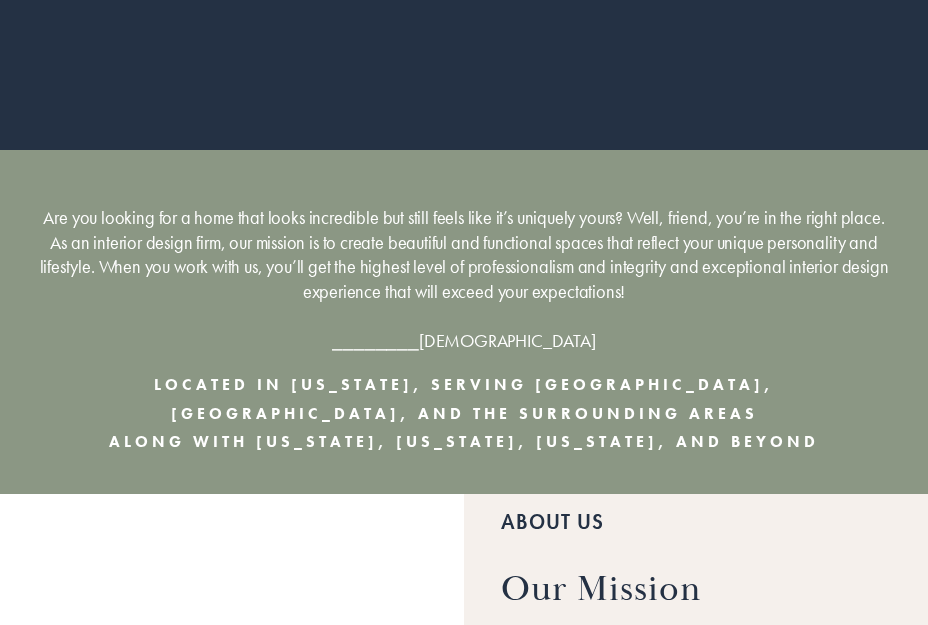 scroll, scrollTop: 0, scrollLeft: 0, axis: both 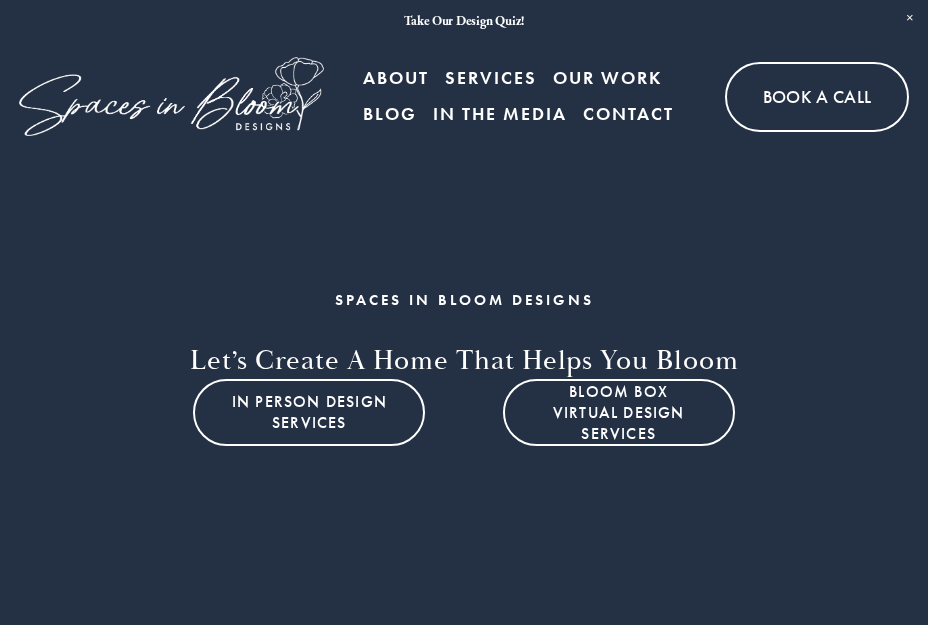 click on "Our Work" at bounding box center [607, 78] 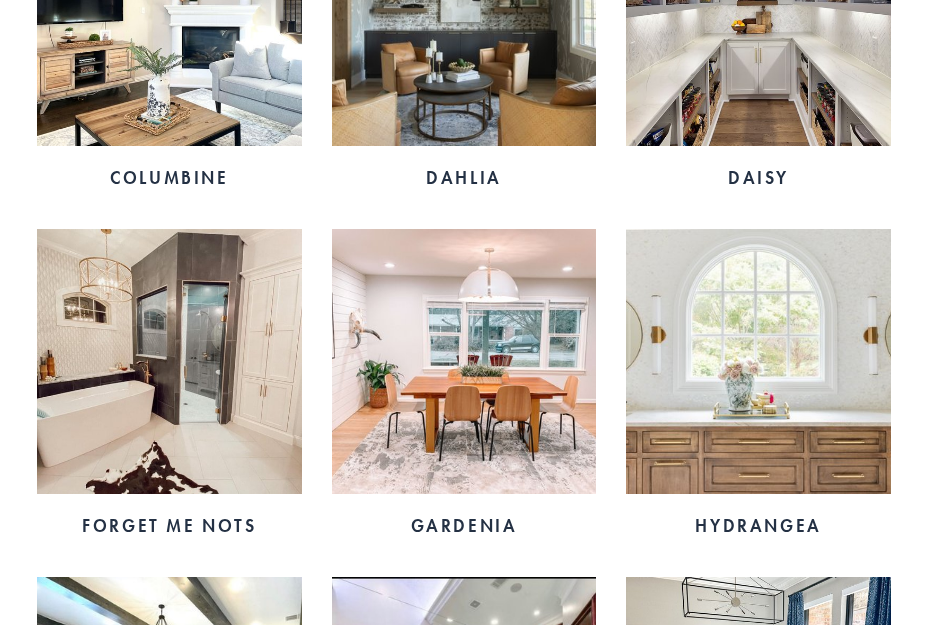 scroll, scrollTop: 1487, scrollLeft: 0, axis: vertical 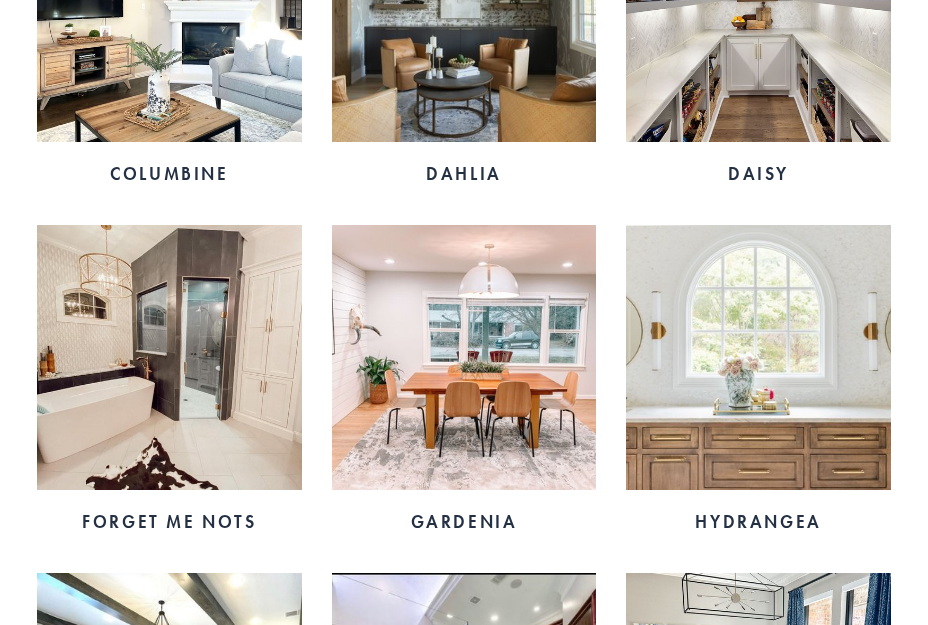 click at bounding box center (758, 357) 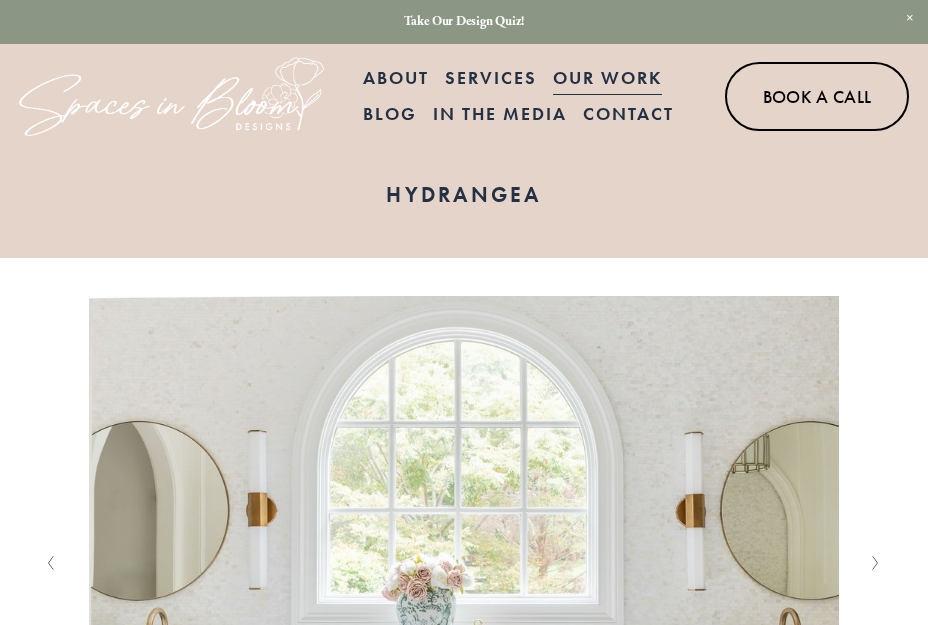 scroll, scrollTop: 300, scrollLeft: 0, axis: vertical 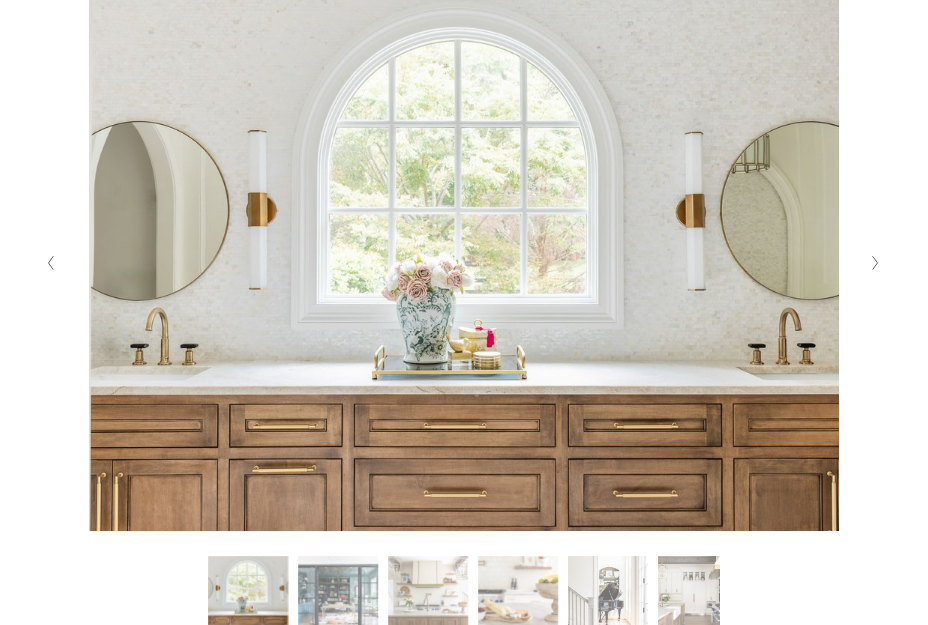 click 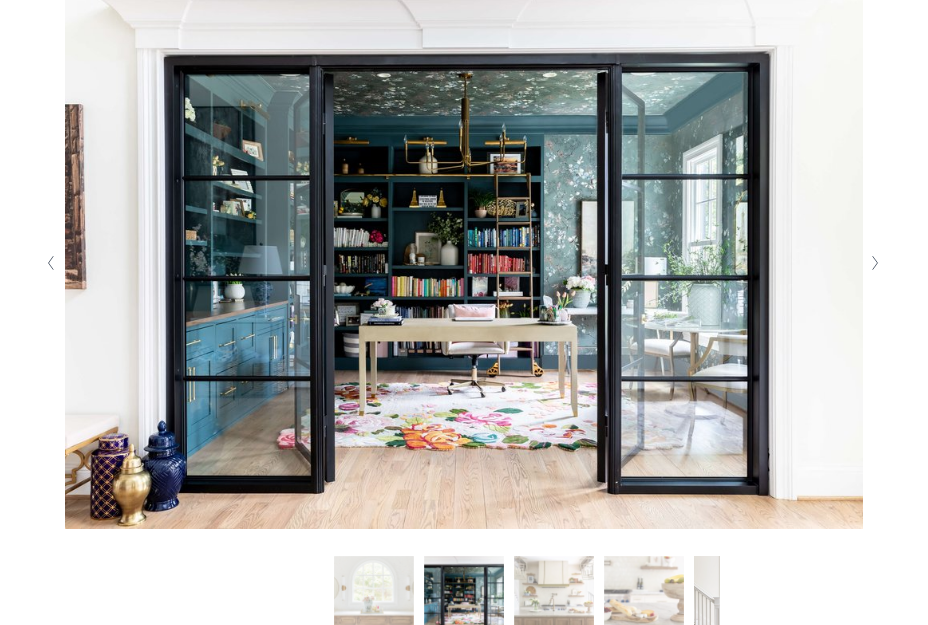 click 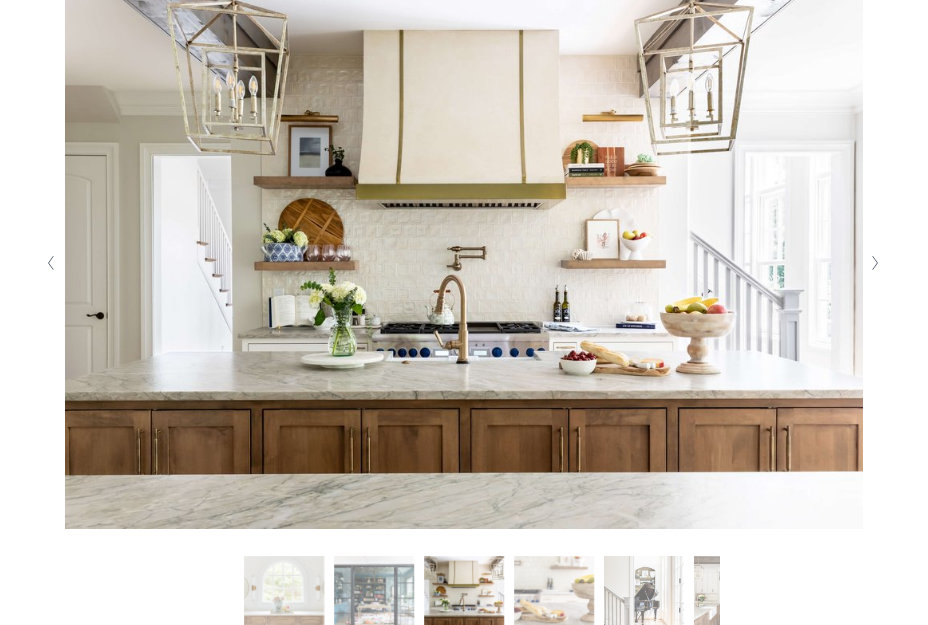 click 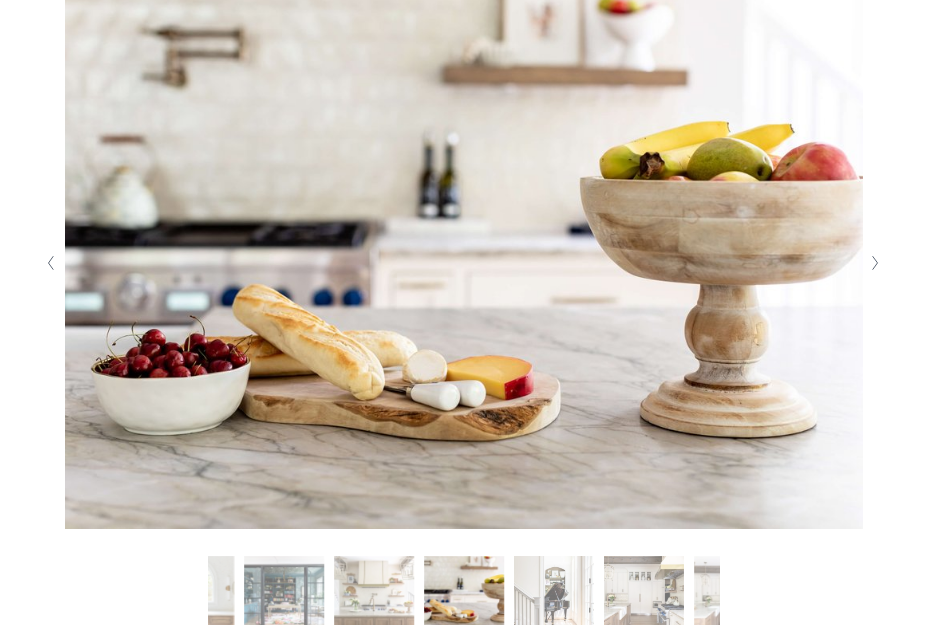 click 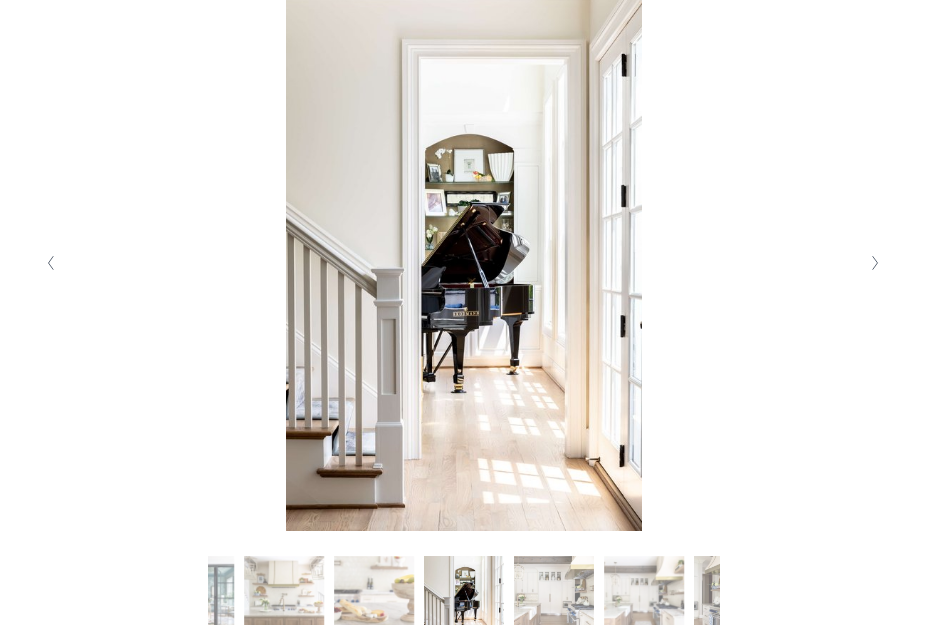 click 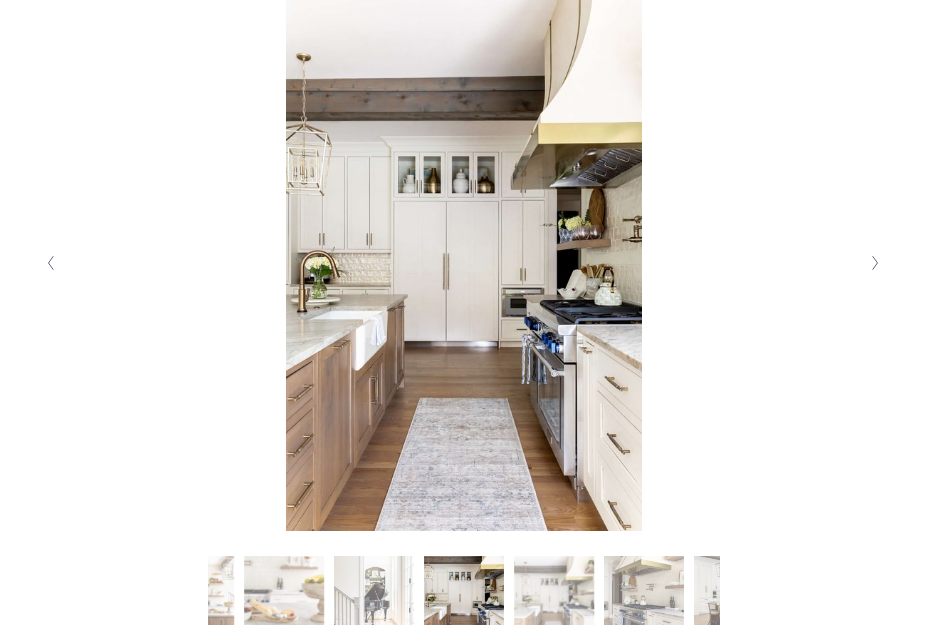click 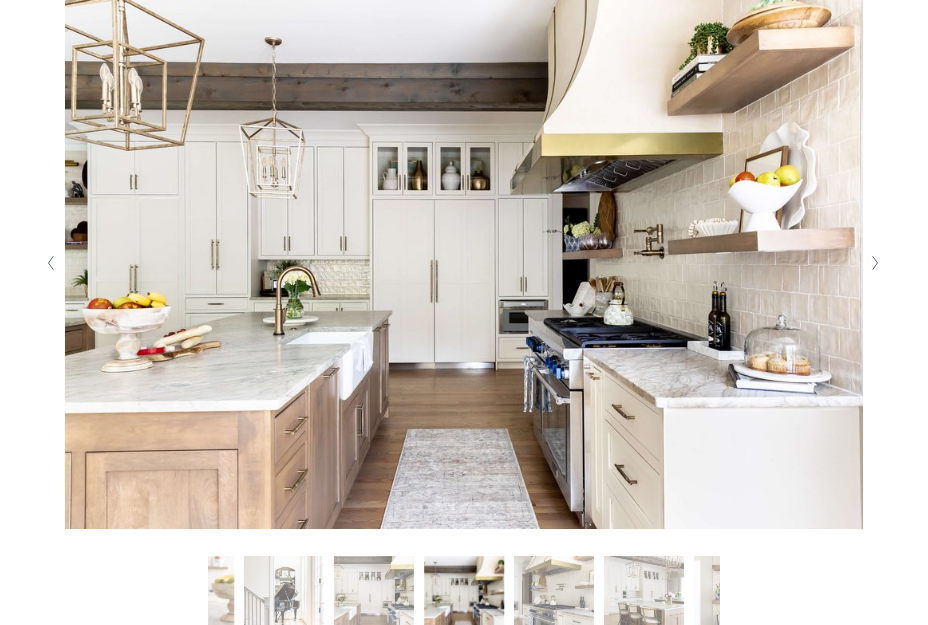 click 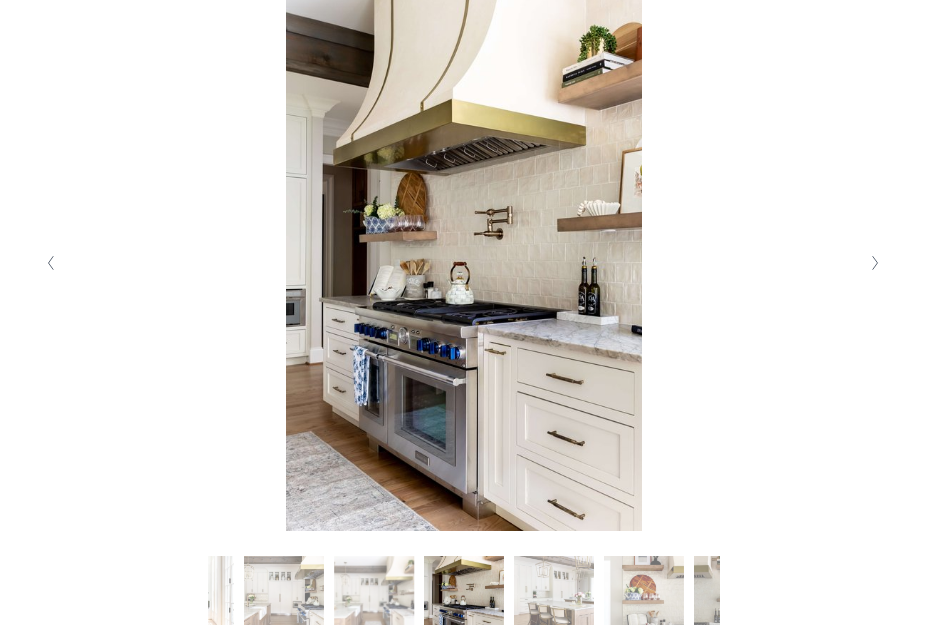 click 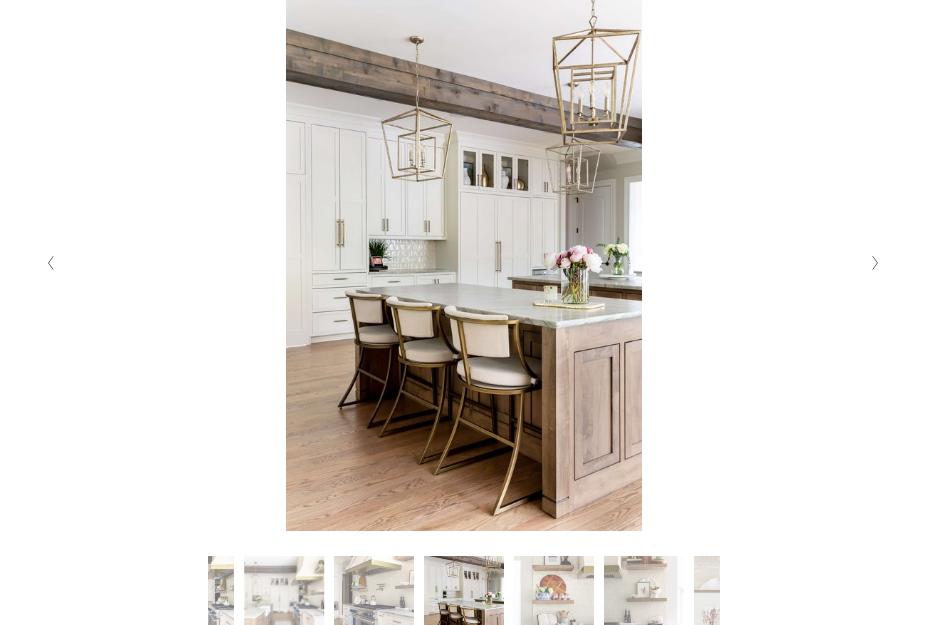 click 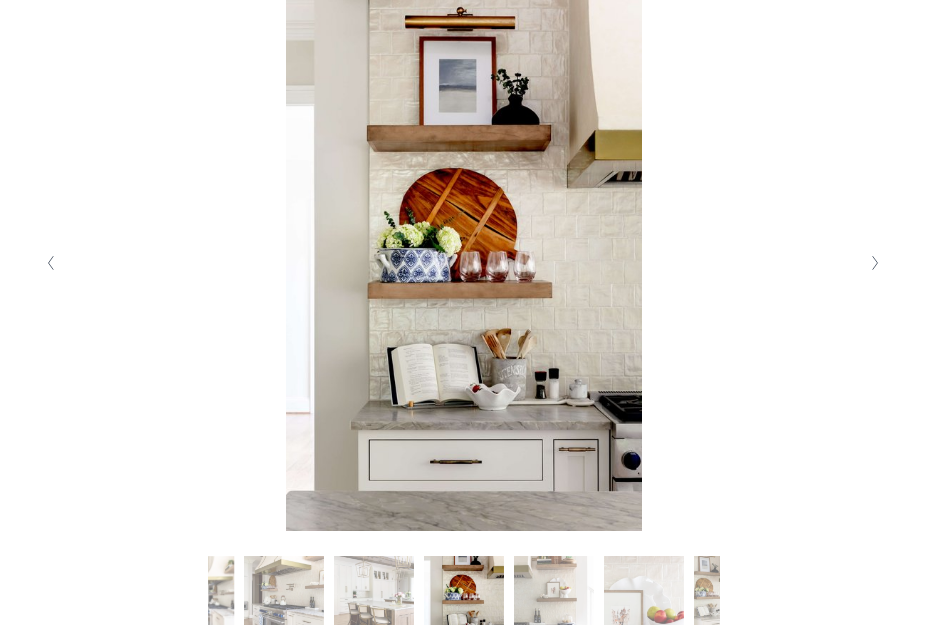 click 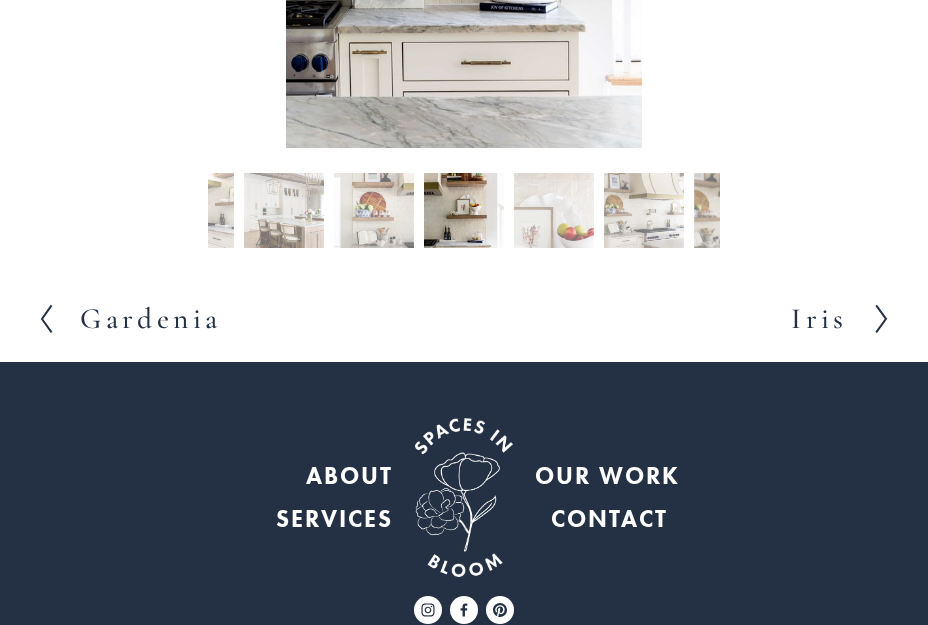 scroll, scrollTop: 769, scrollLeft: 0, axis: vertical 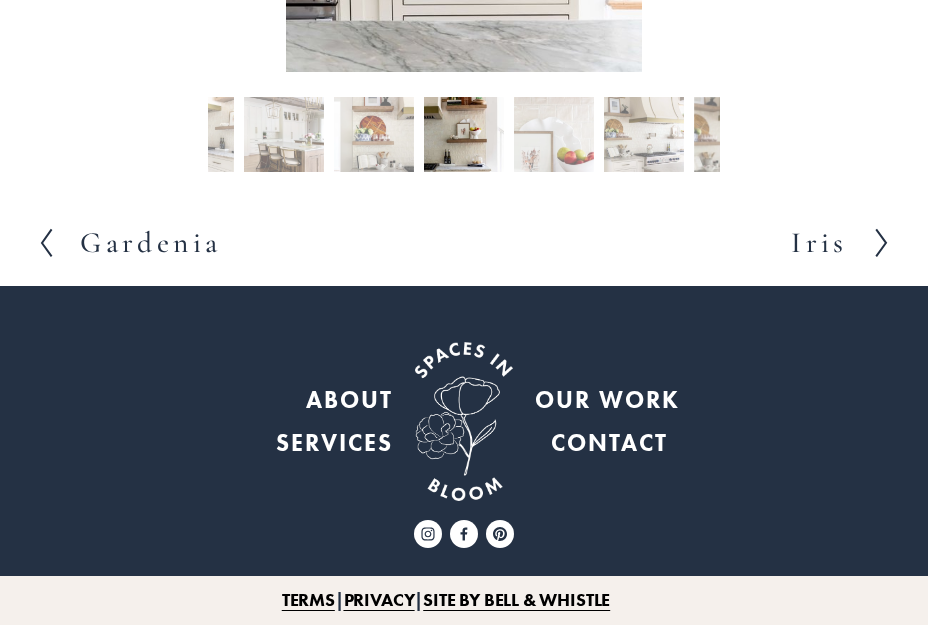 click on "Gardenia" at bounding box center [150, 242] 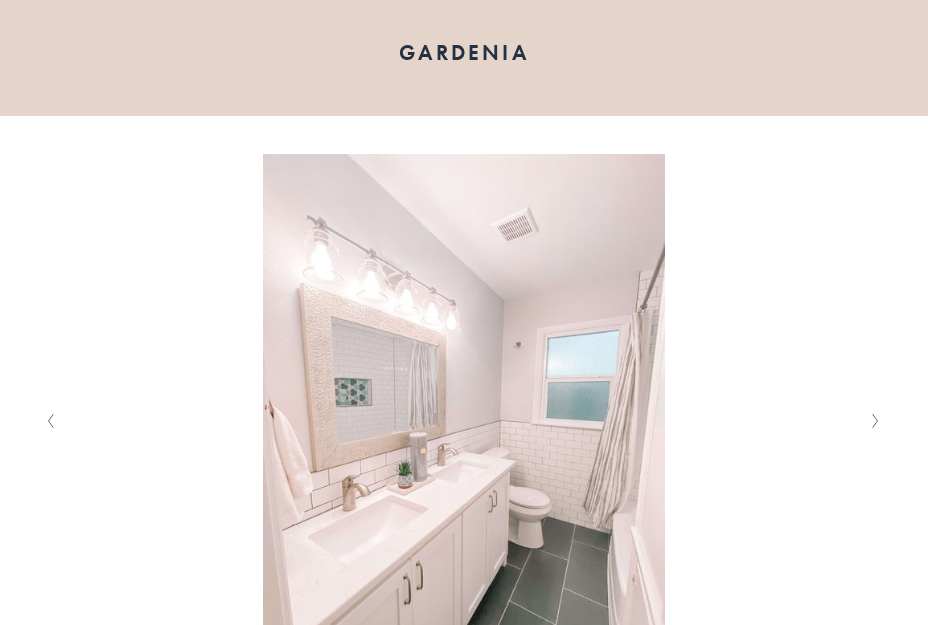 scroll, scrollTop: 400, scrollLeft: 0, axis: vertical 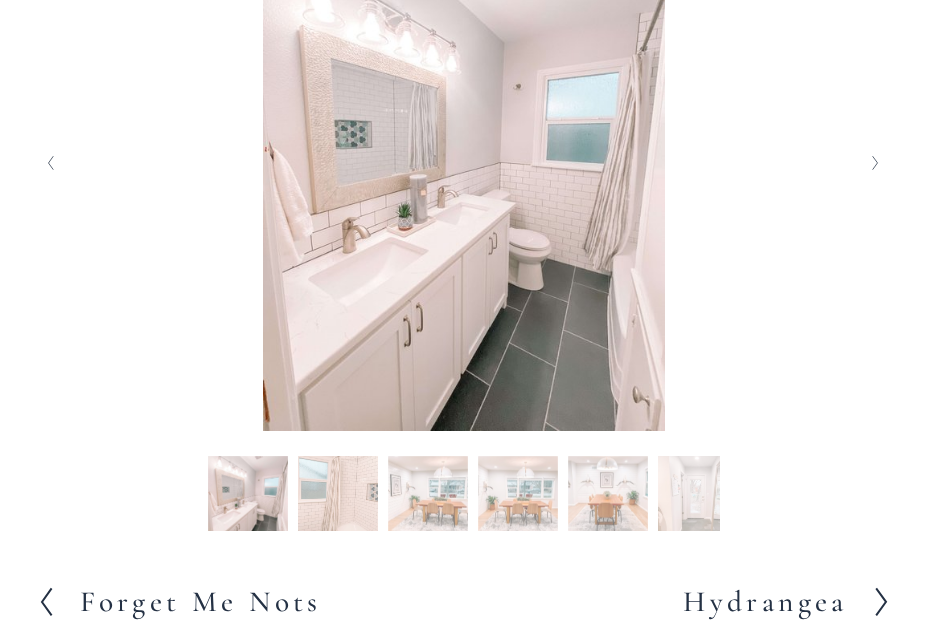 click 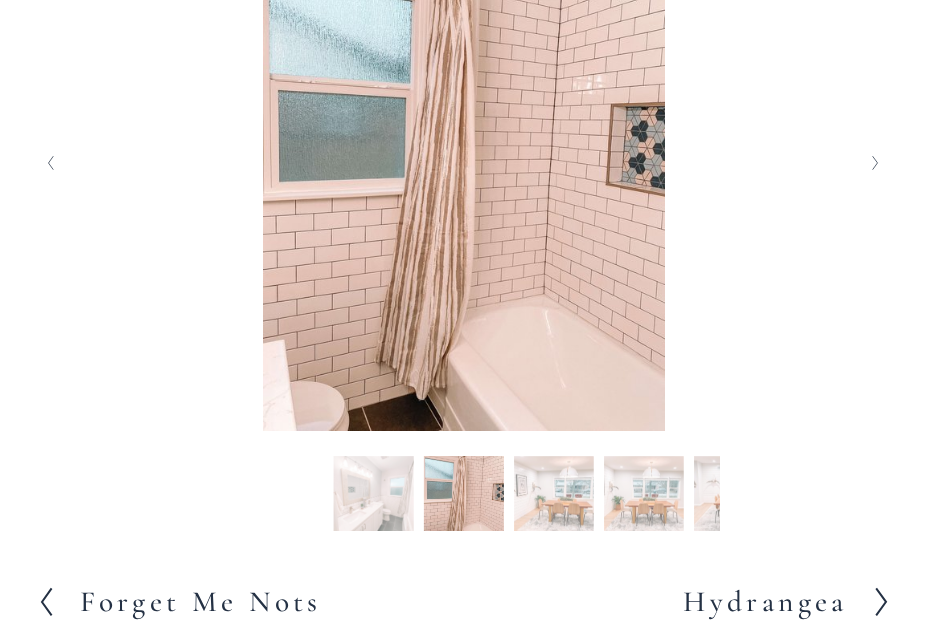 click 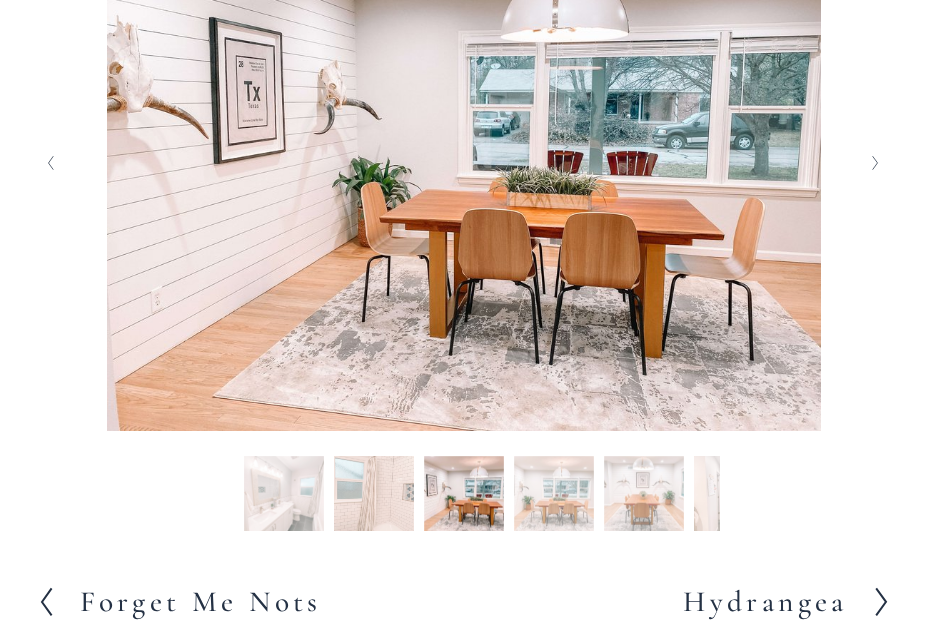 click 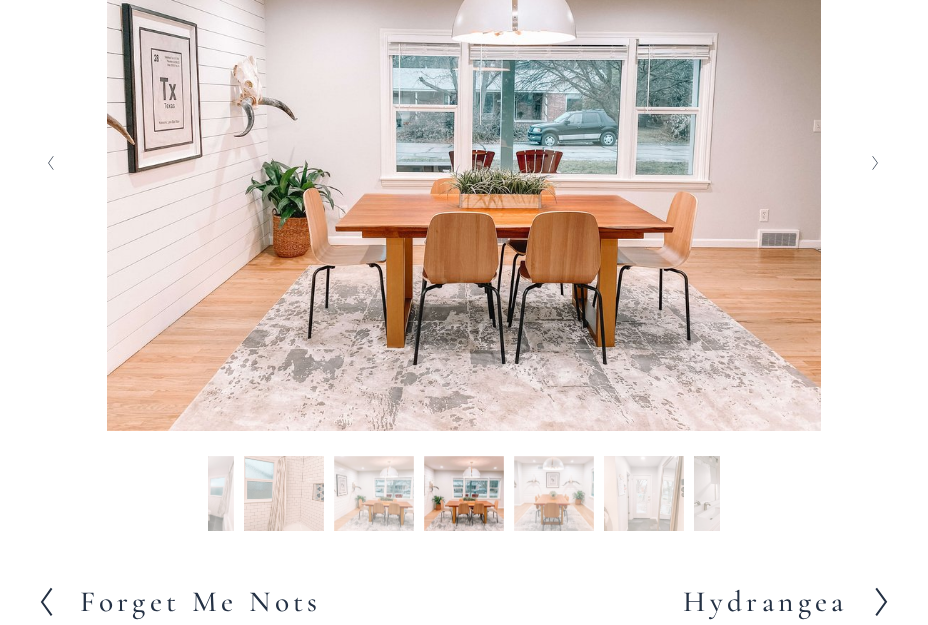 click 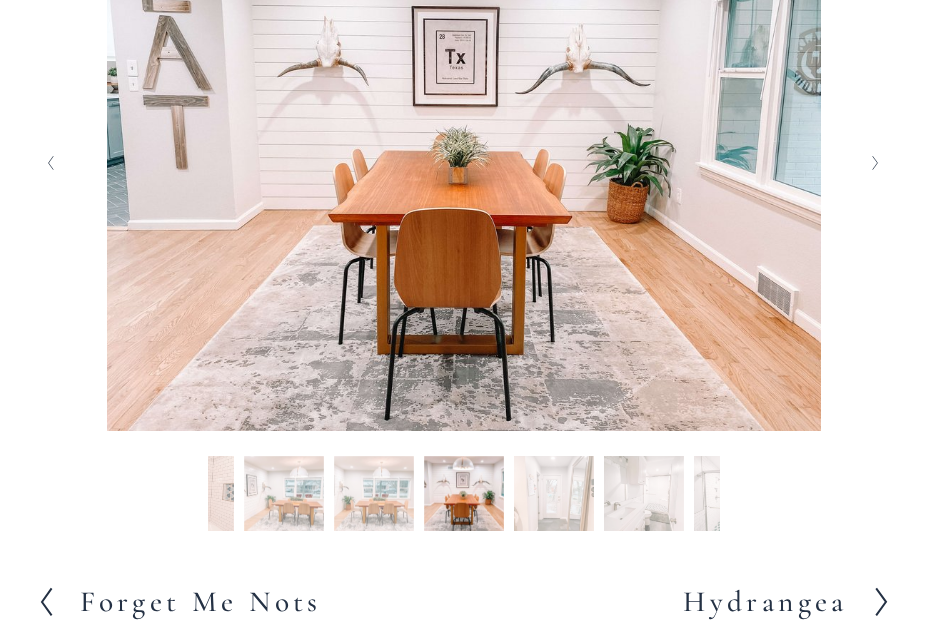 click 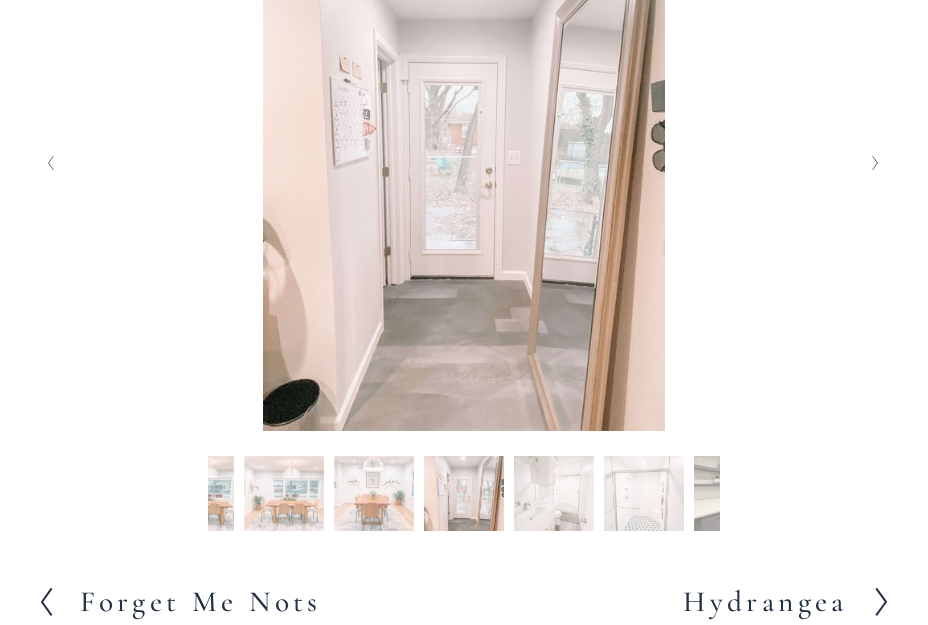 click 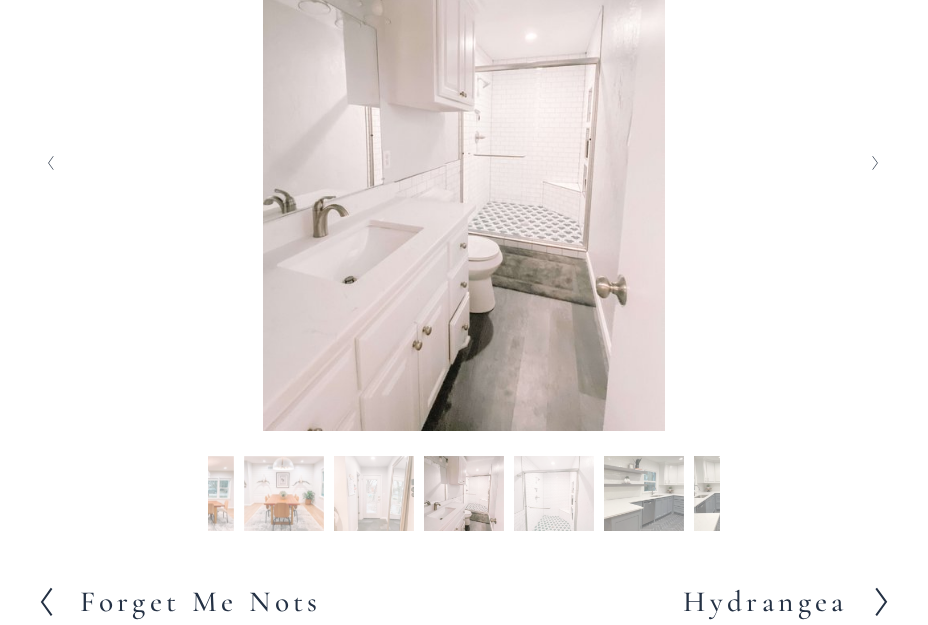 click 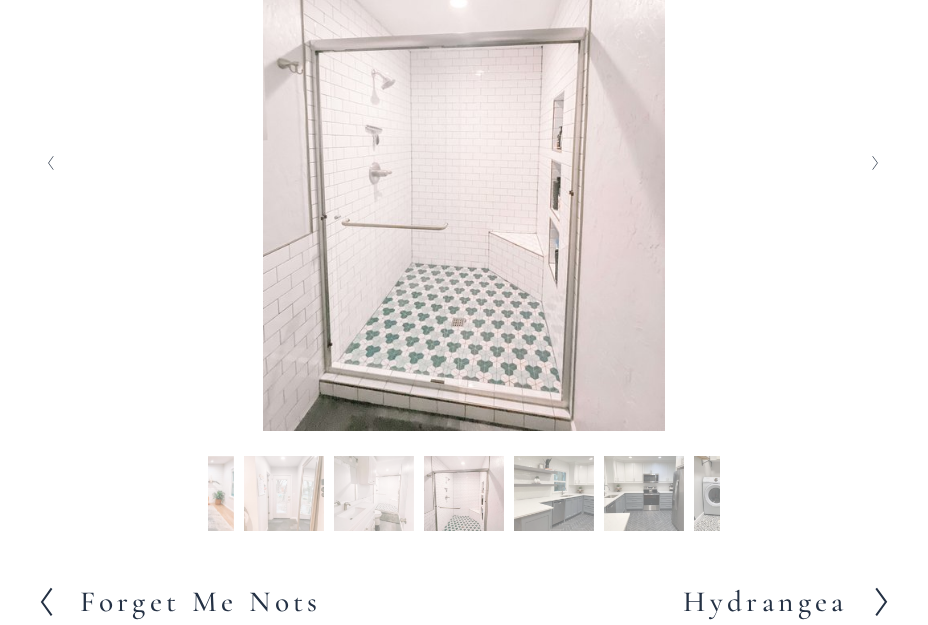 click 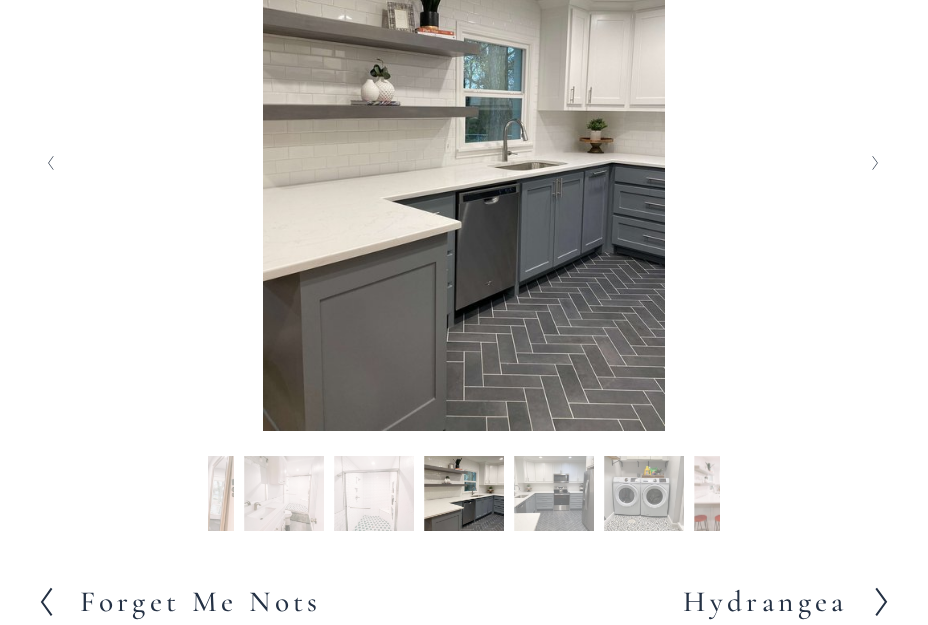 click 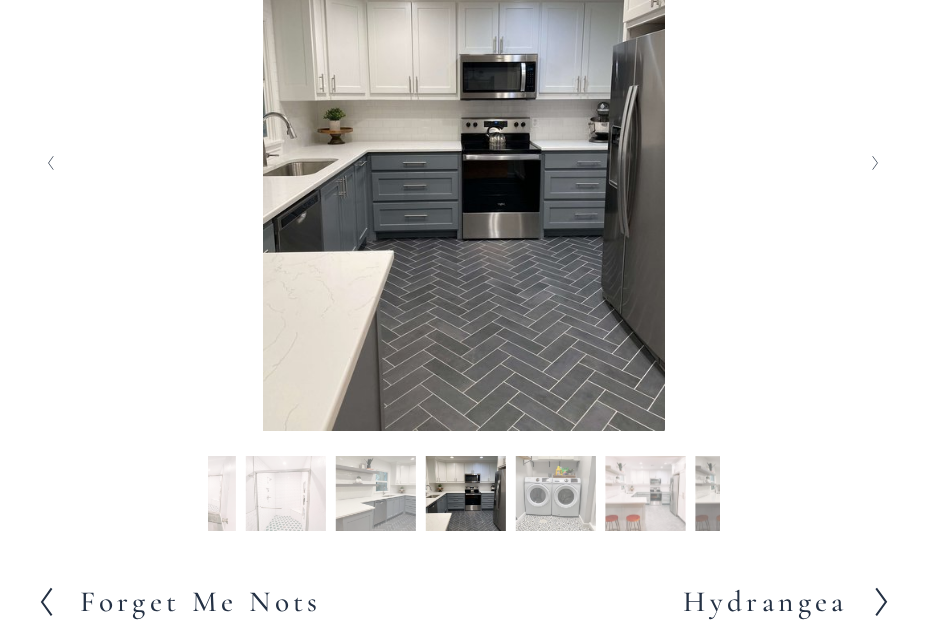 click 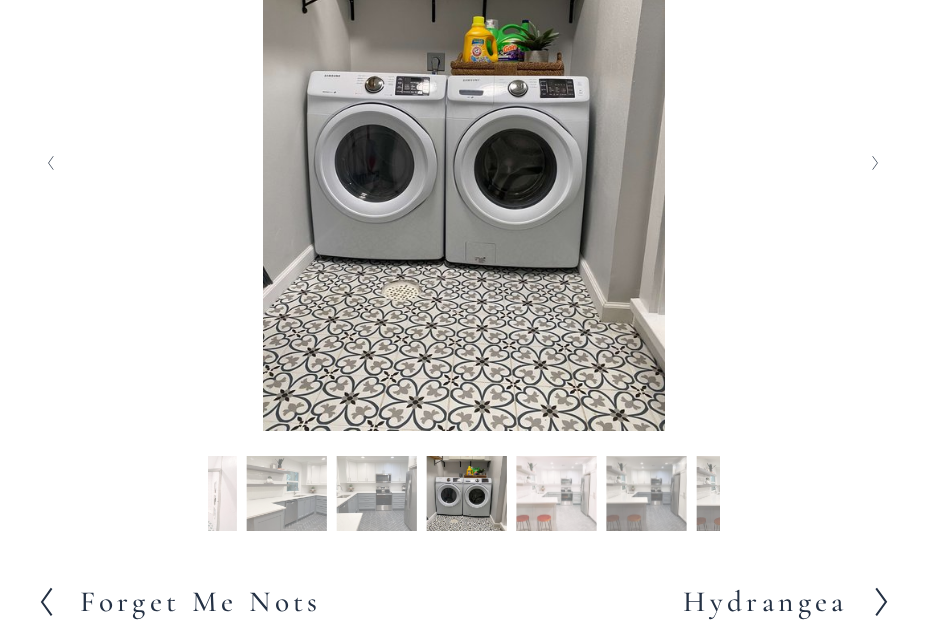 click 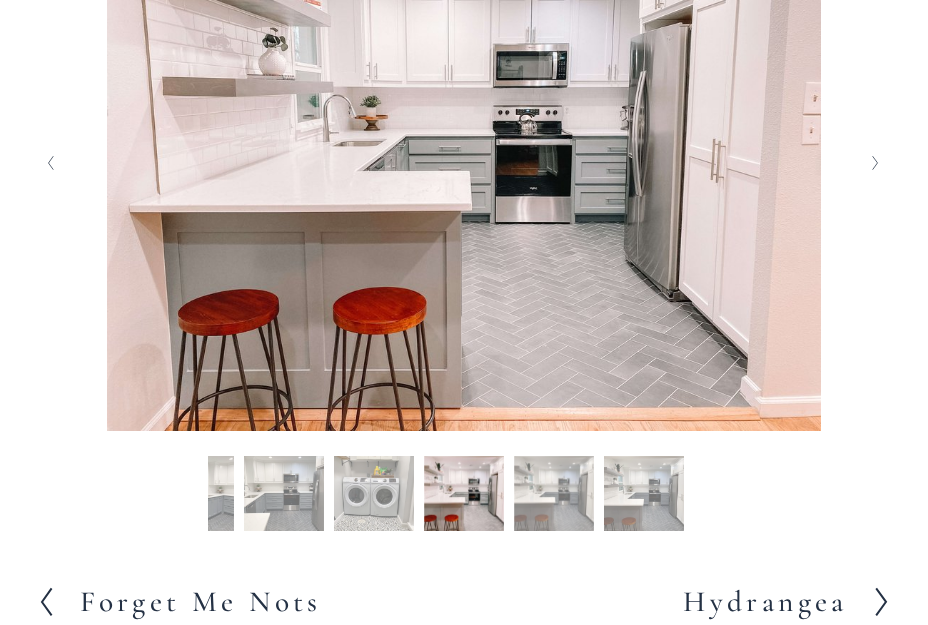 click 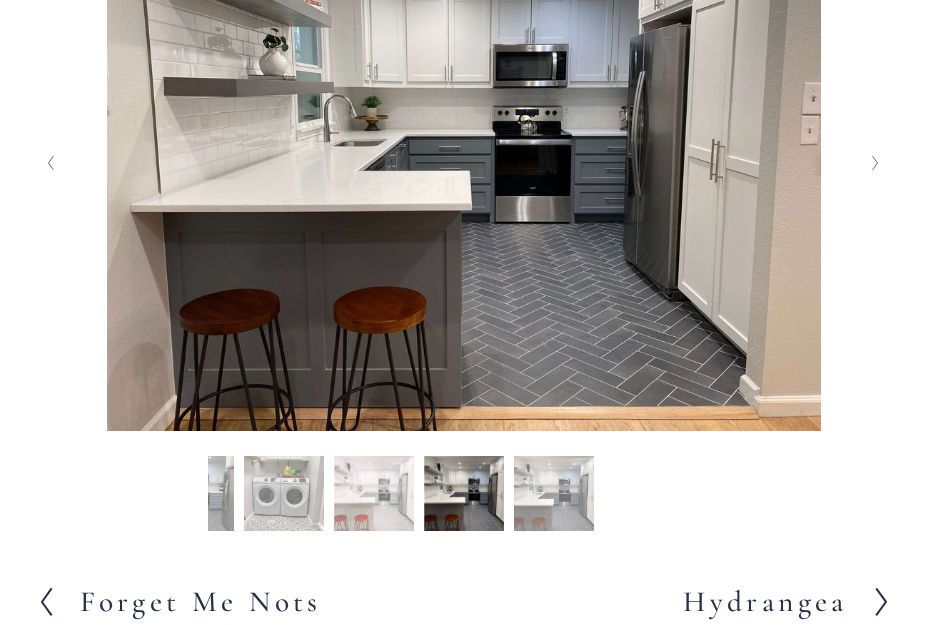 click 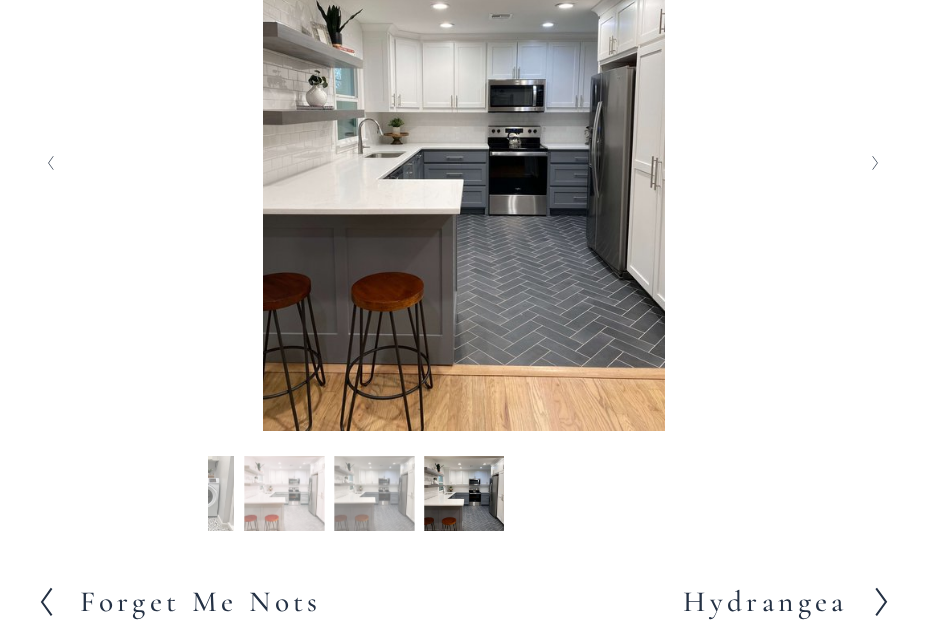 click 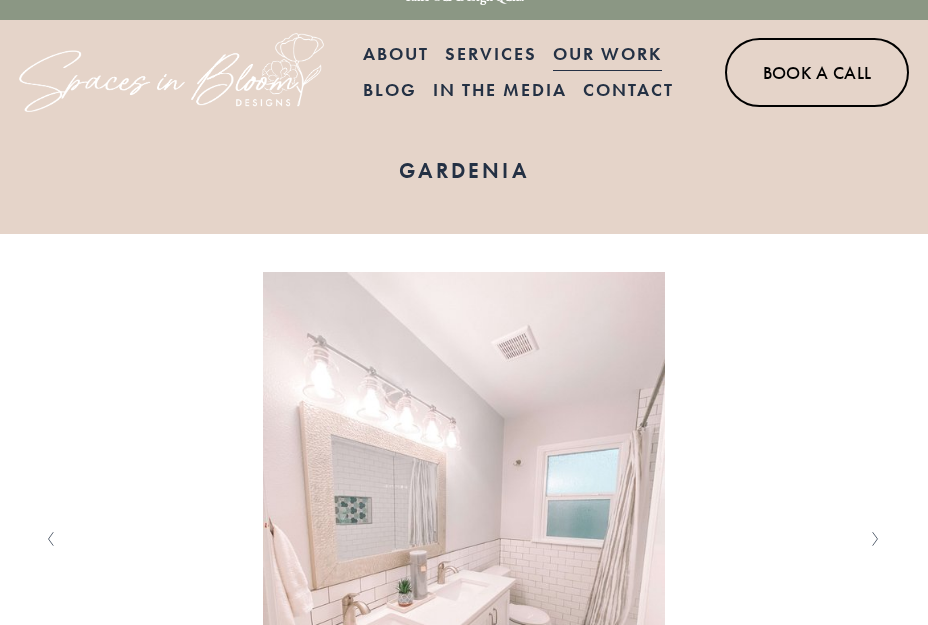 scroll, scrollTop: 500, scrollLeft: 0, axis: vertical 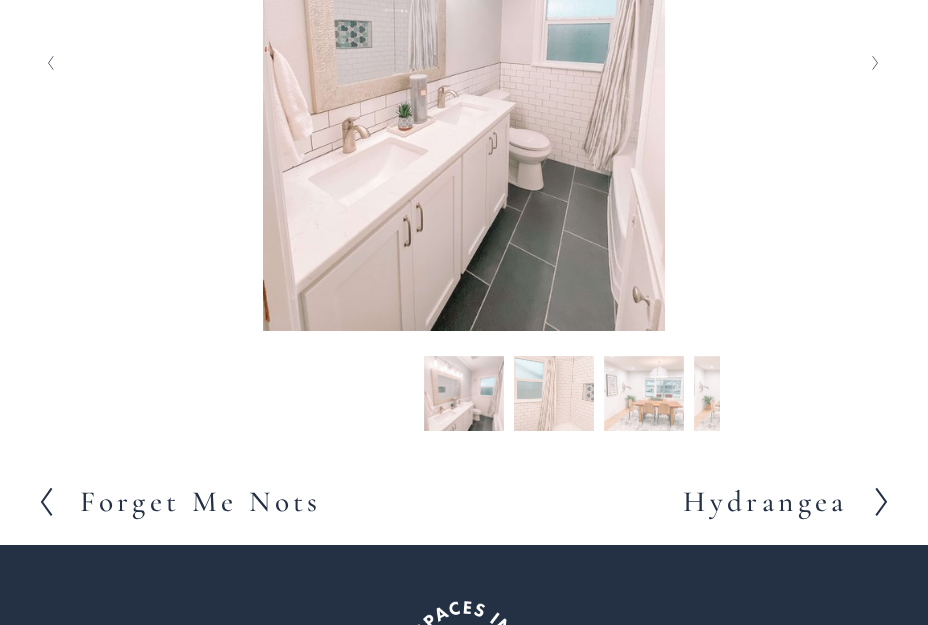 click at bounding box center (58, 502) 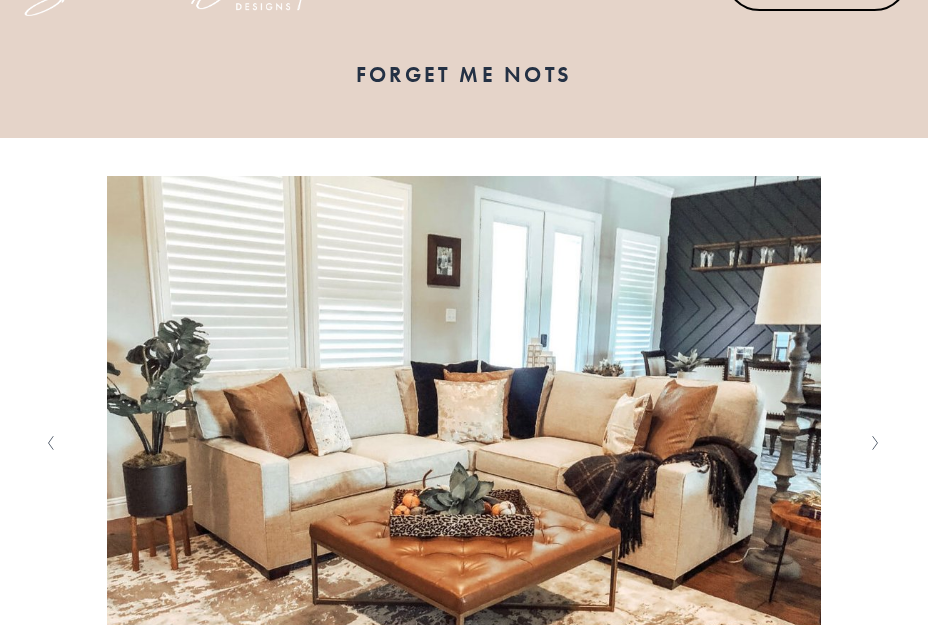 scroll, scrollTop: 400, scrollLeft: 0, axis: vertical 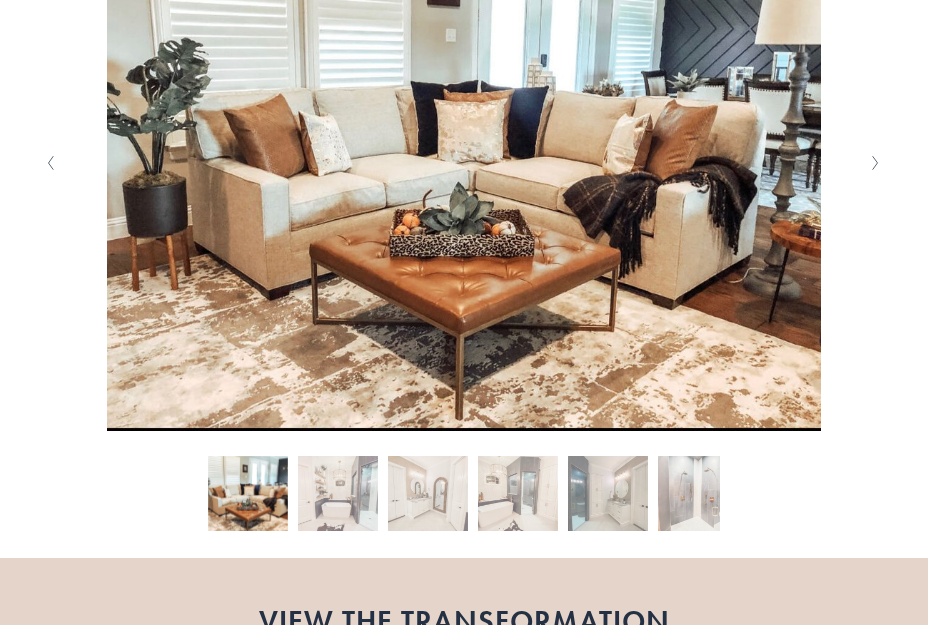click 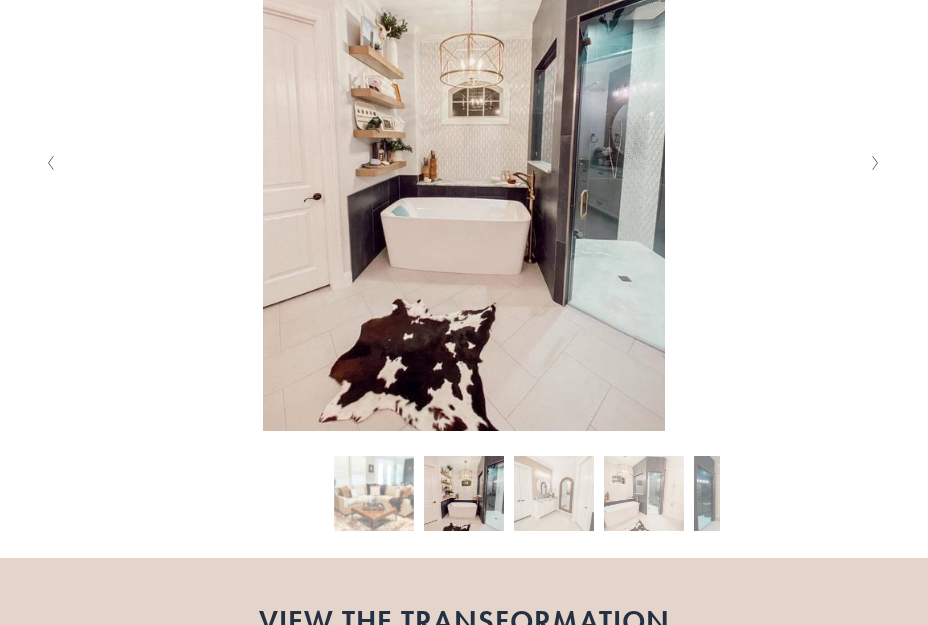 click 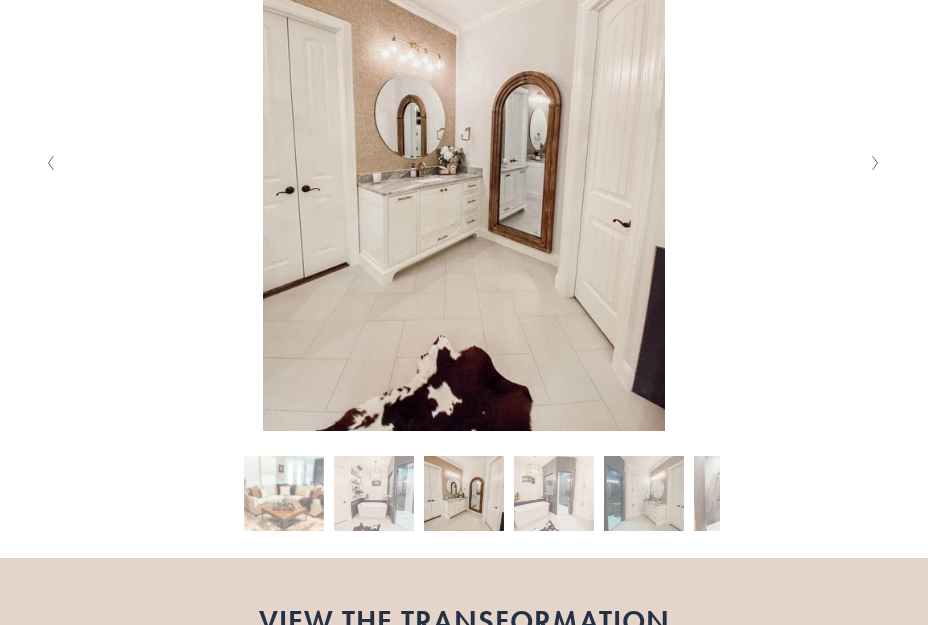 click 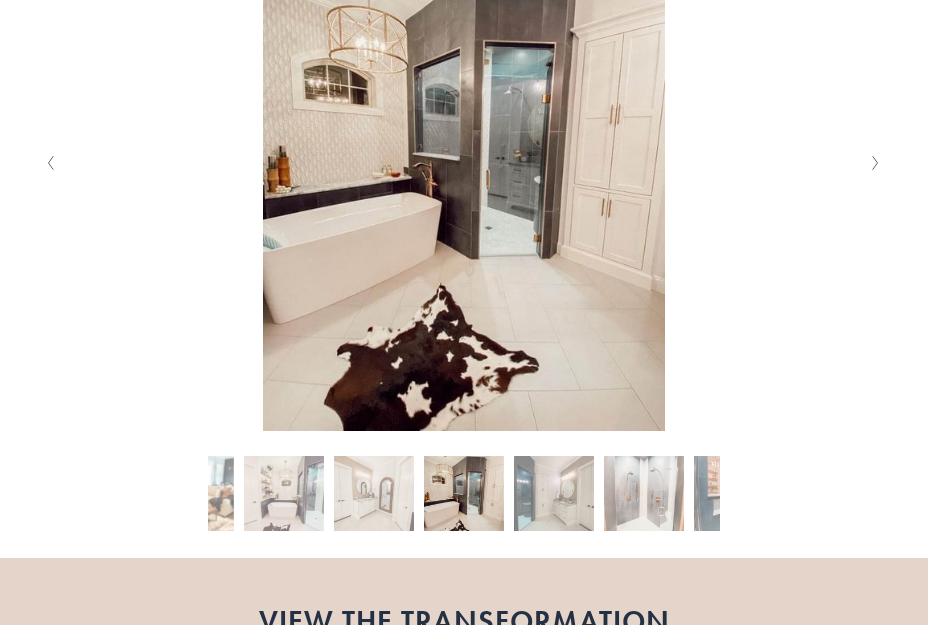 click 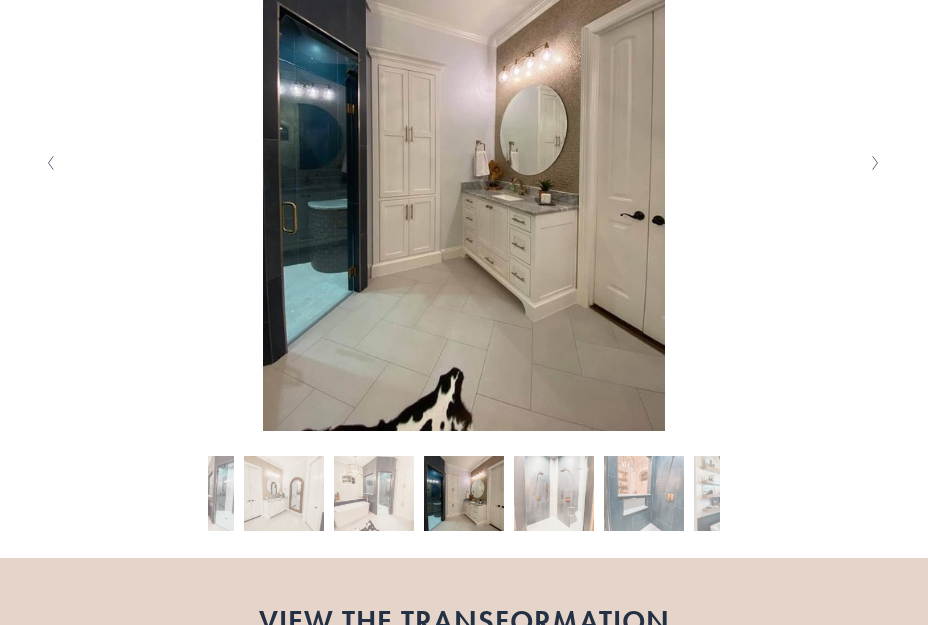 click 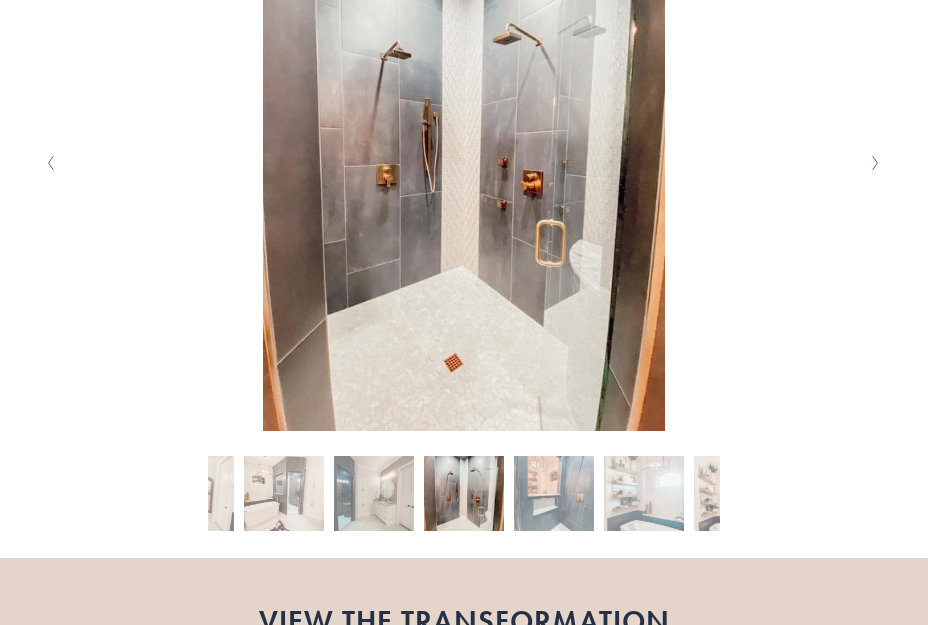 click 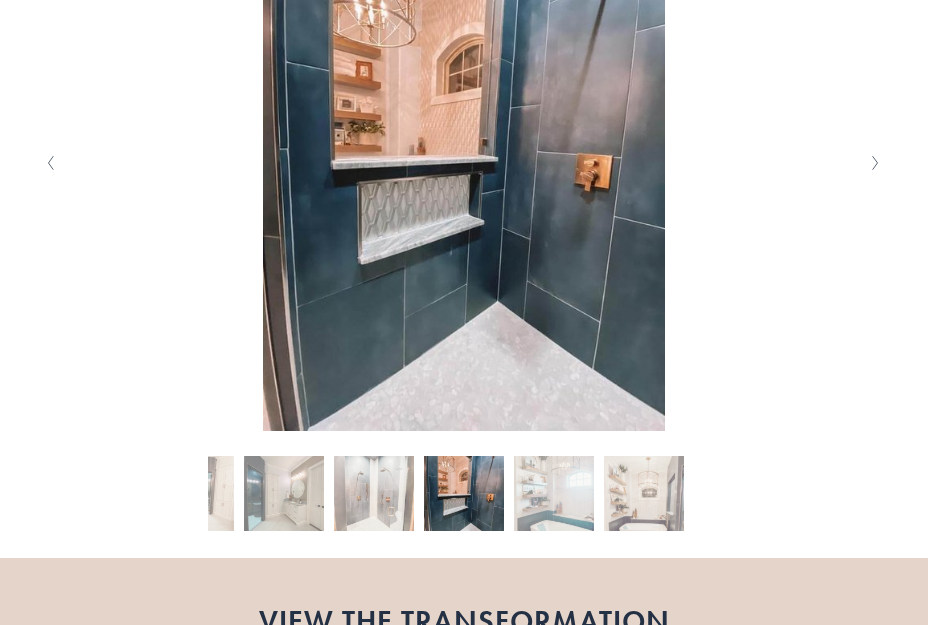click 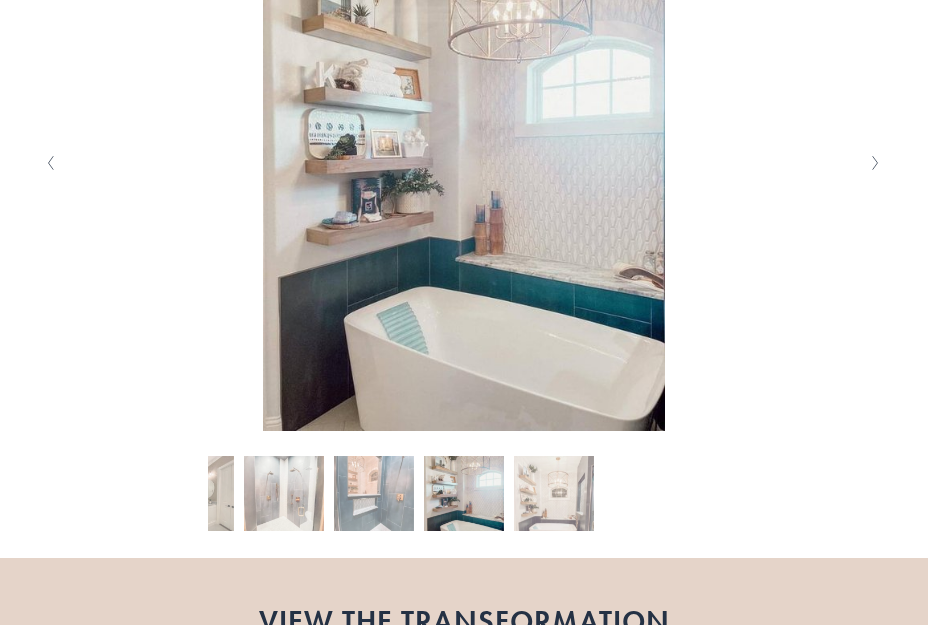 click 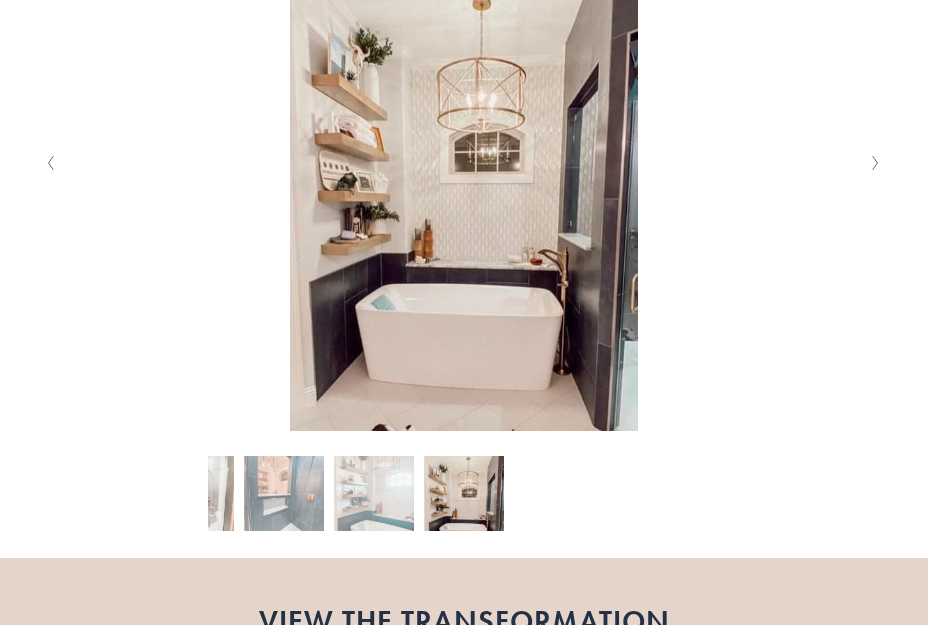 click 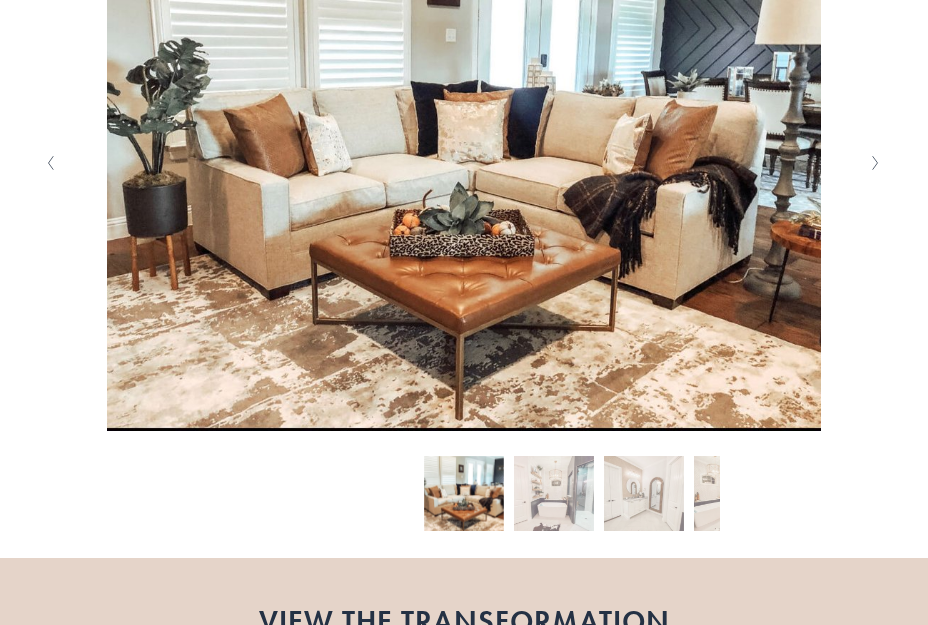 click 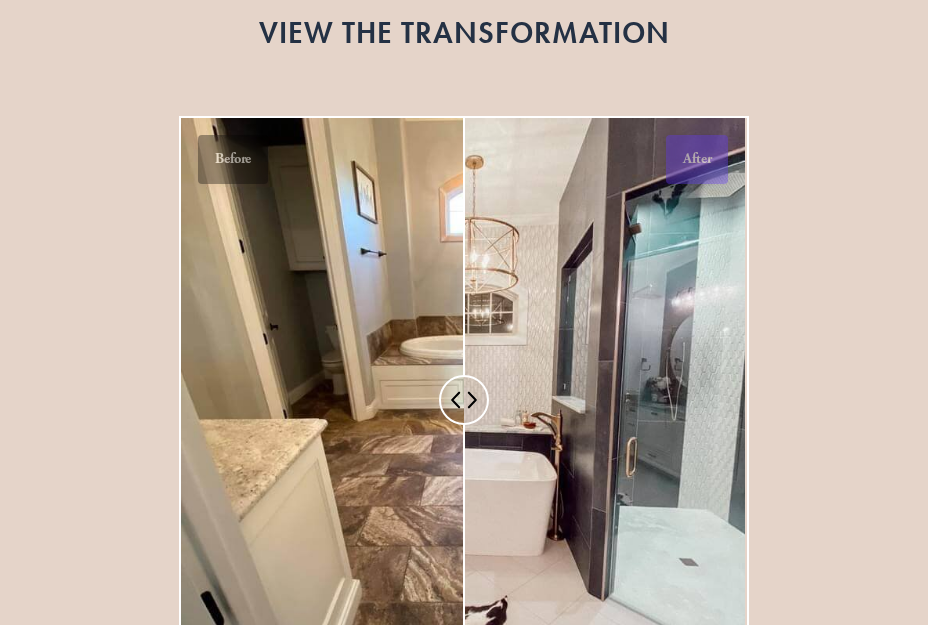 scroll, scrollTop: 1300, scrollLeft: 0, axis: vertical 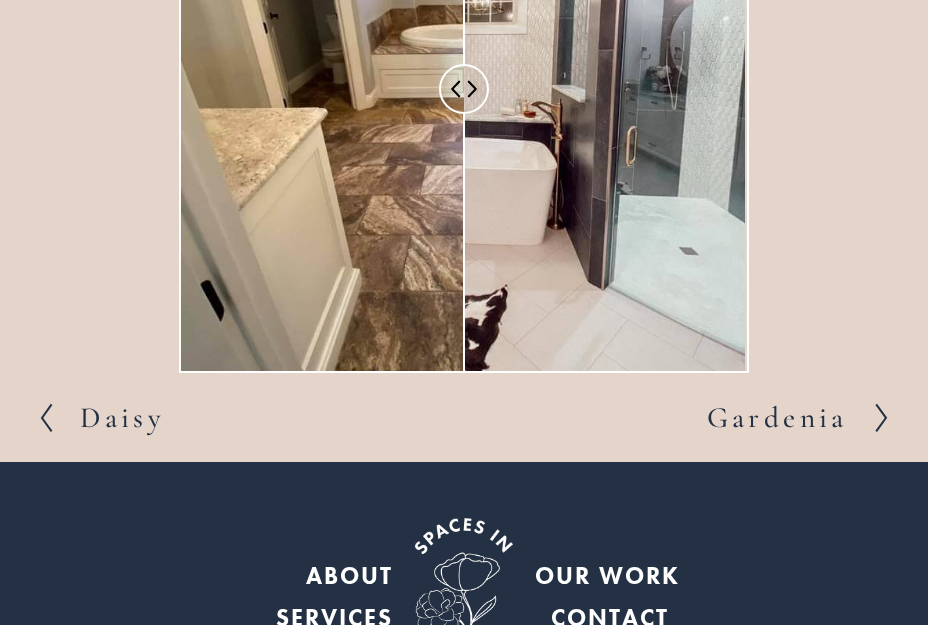 click on "Daisy" at bounding box center (122, 417) 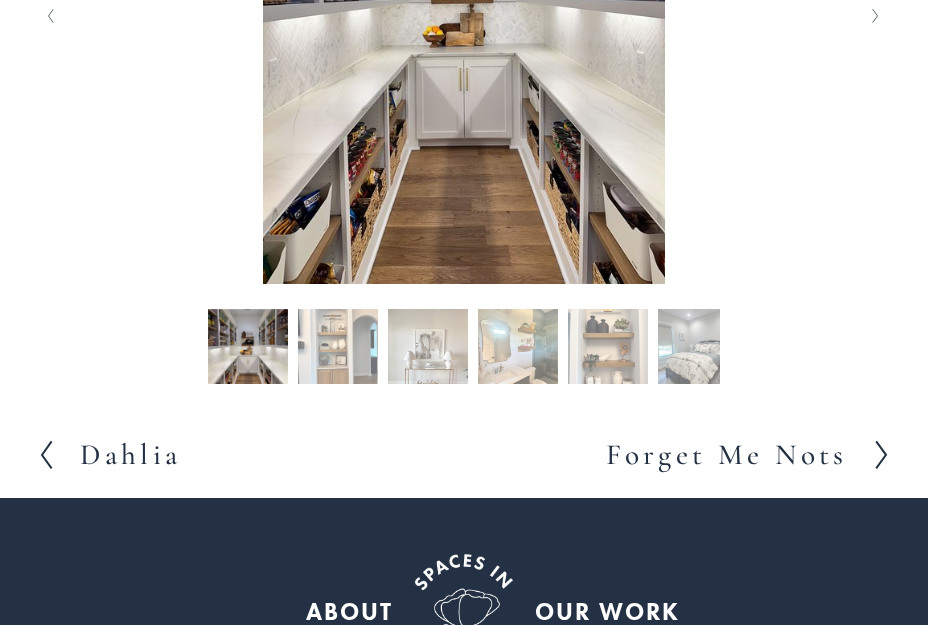 scroll, scrollTop: 269, scrollLeft: 0, axis: vertical 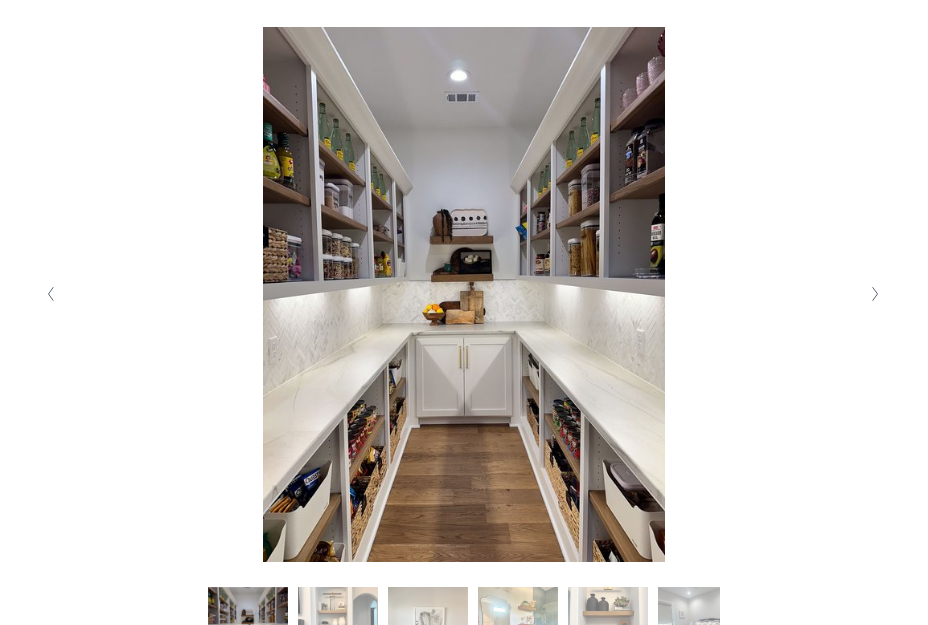 click 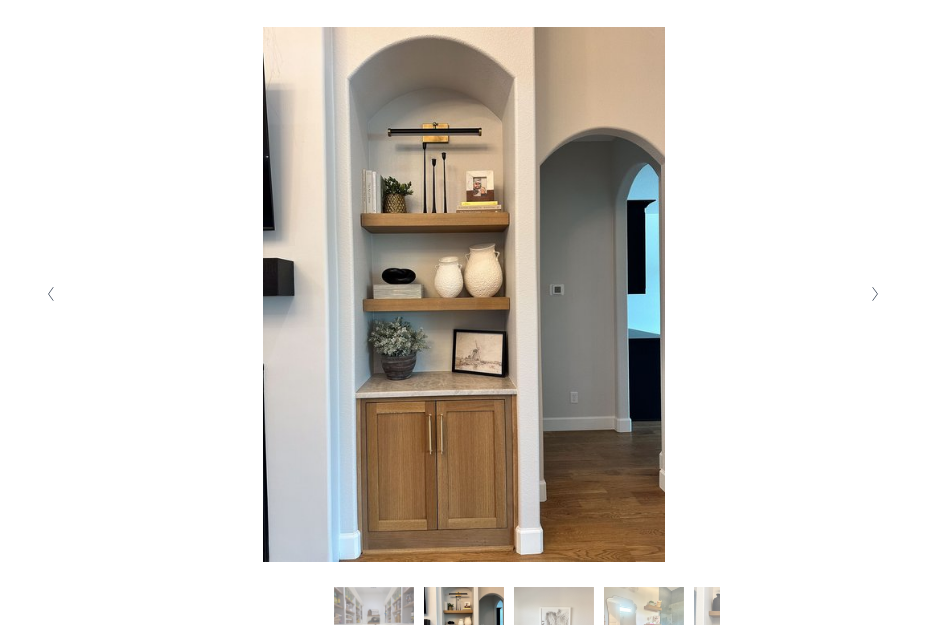 click at bounding box center [876, 294] 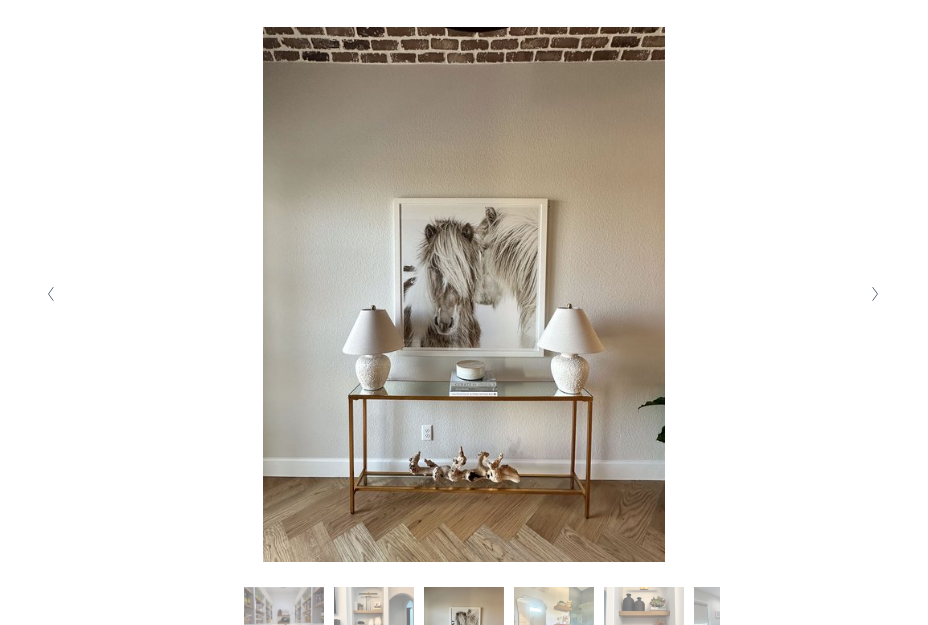 click at bounding box center (876, 294) 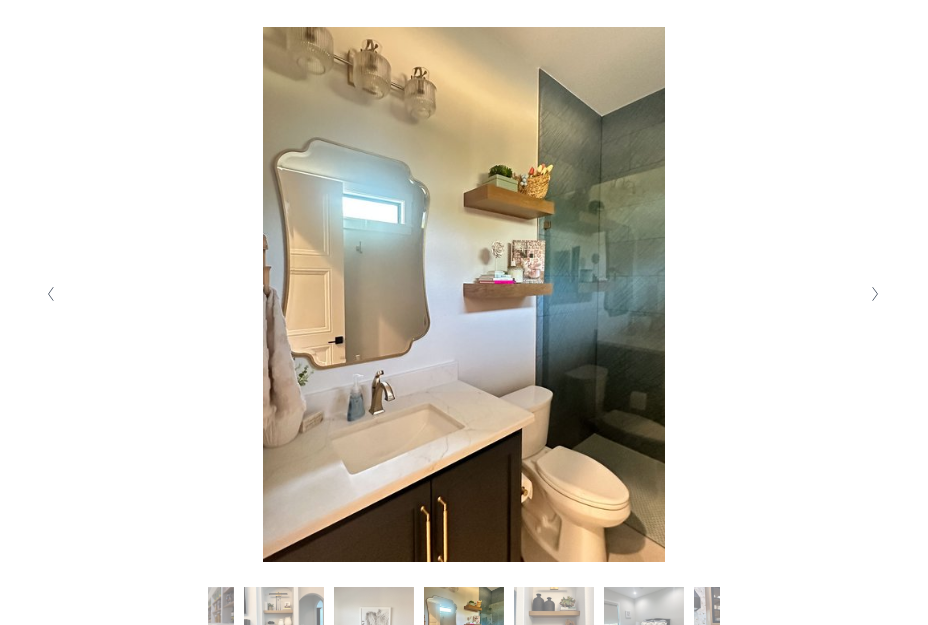 click at bounding box center (876, 294) 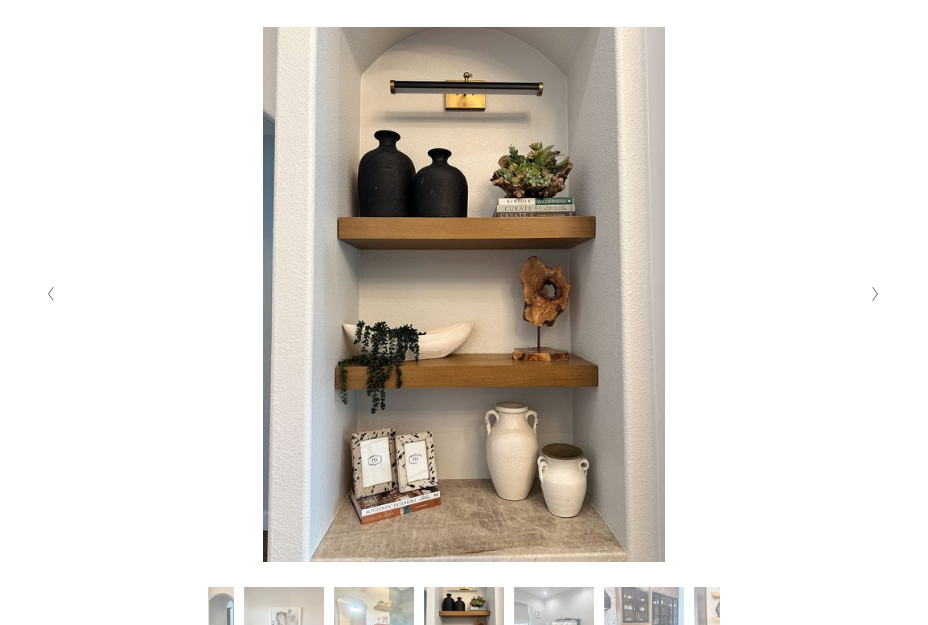 click at bounding box center [876, 294] 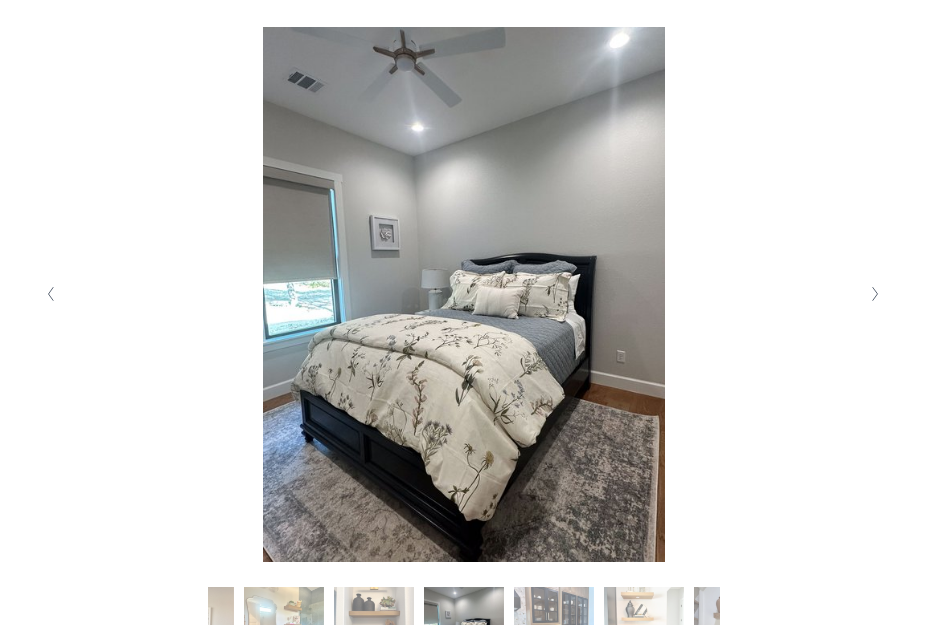 click at bounding box center (876, 294) 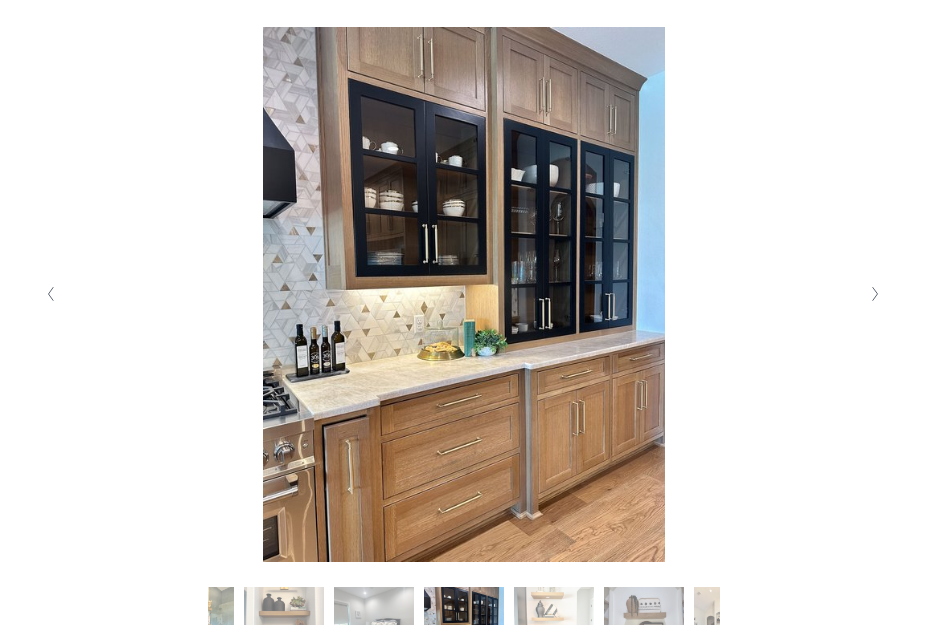 click at bounding box center [876, 294] 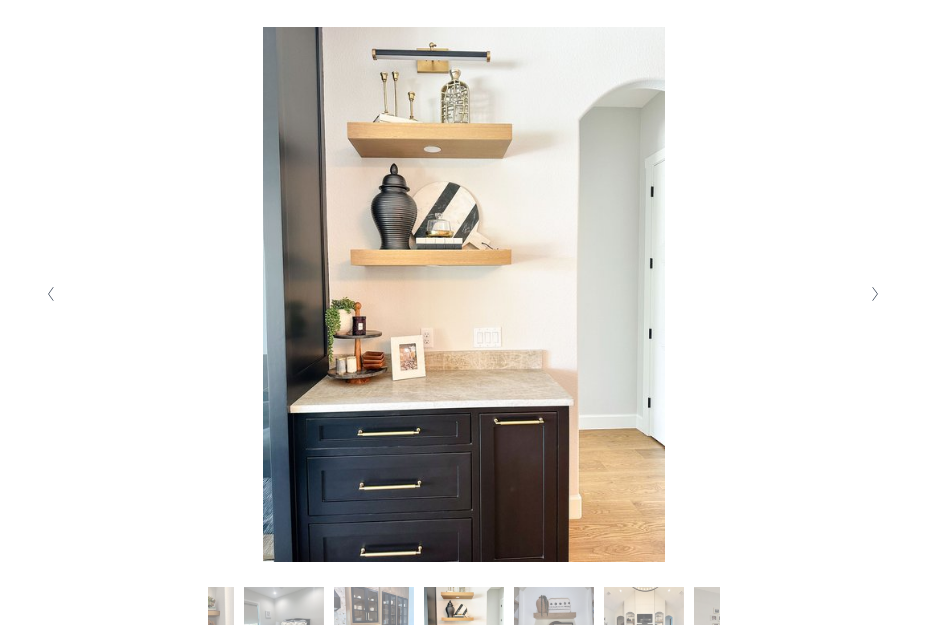 click at bounding box center [876, 294] 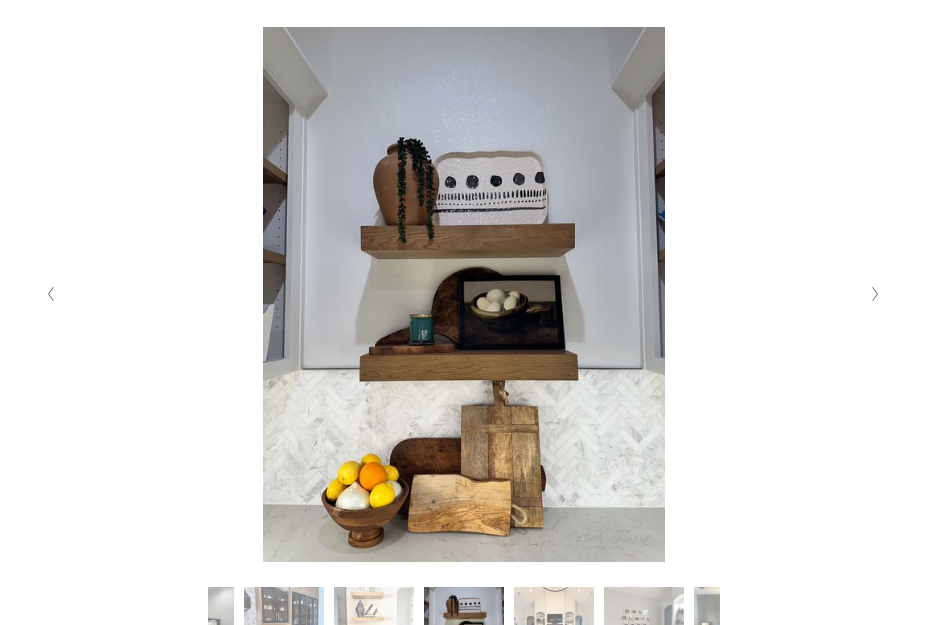 click at bounding box center (876, 294) 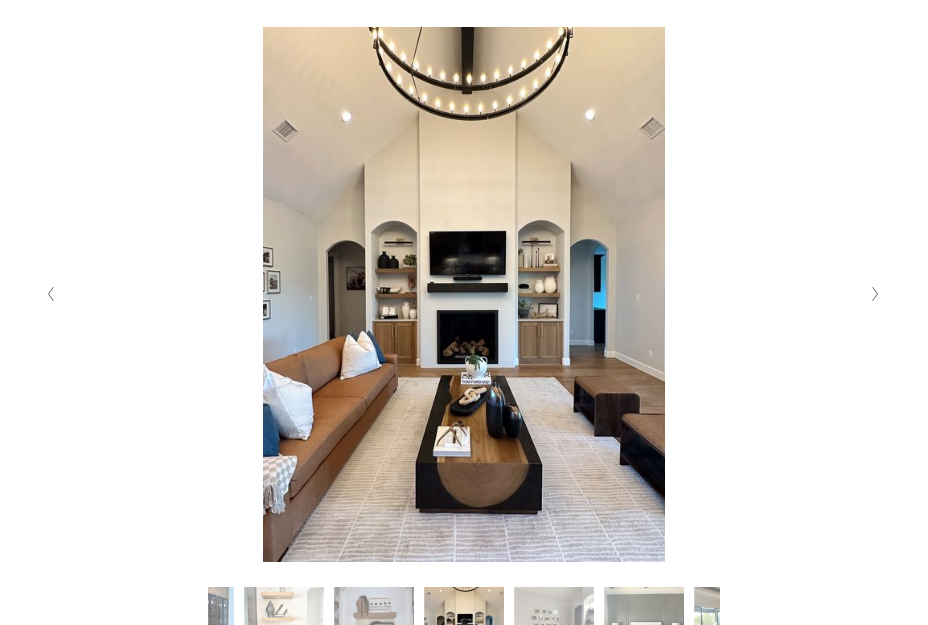 click at bounding box center (876, 294) 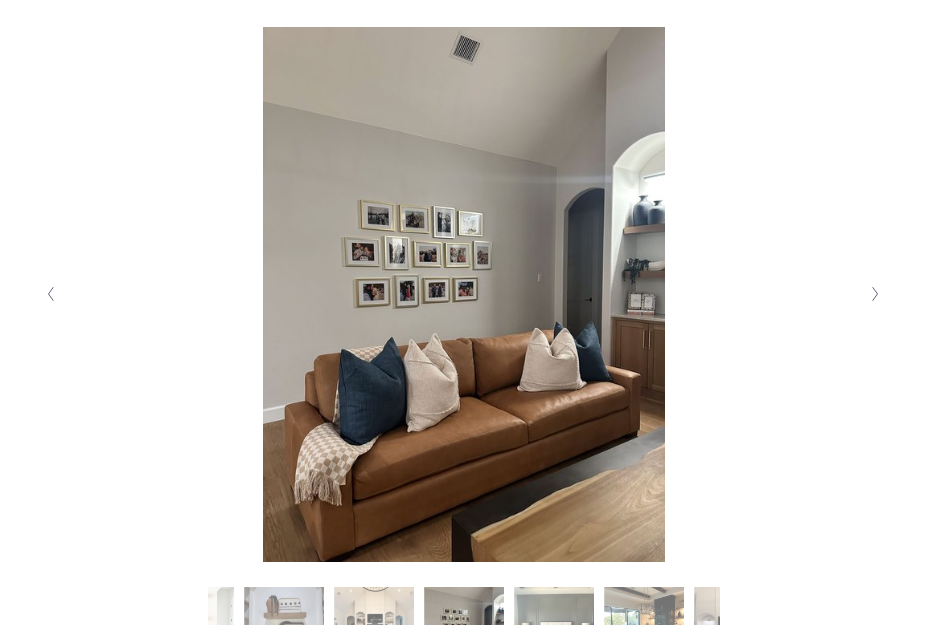 click at bounding box center (876, 294) 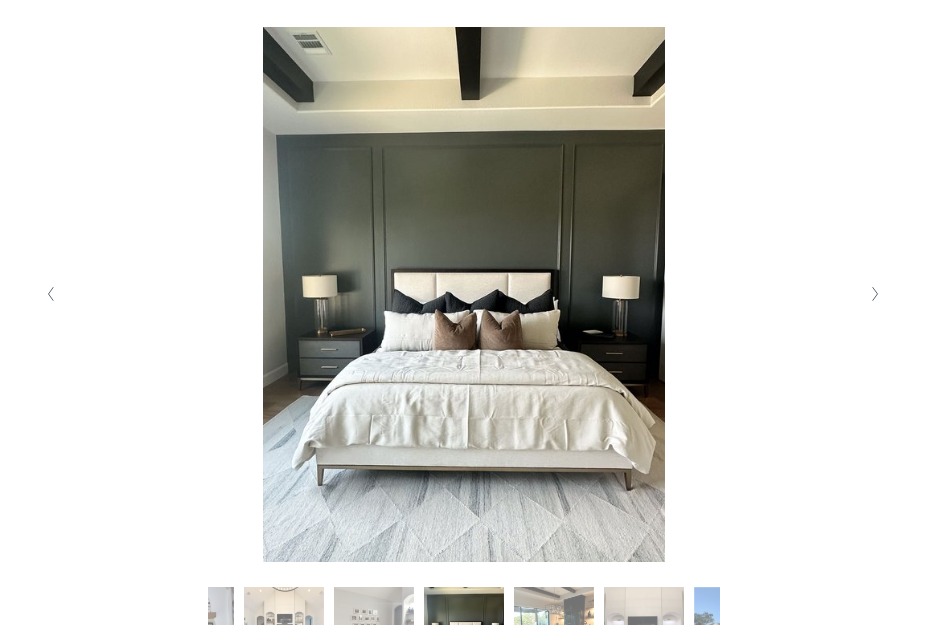 click at bounding box center [876, 294] 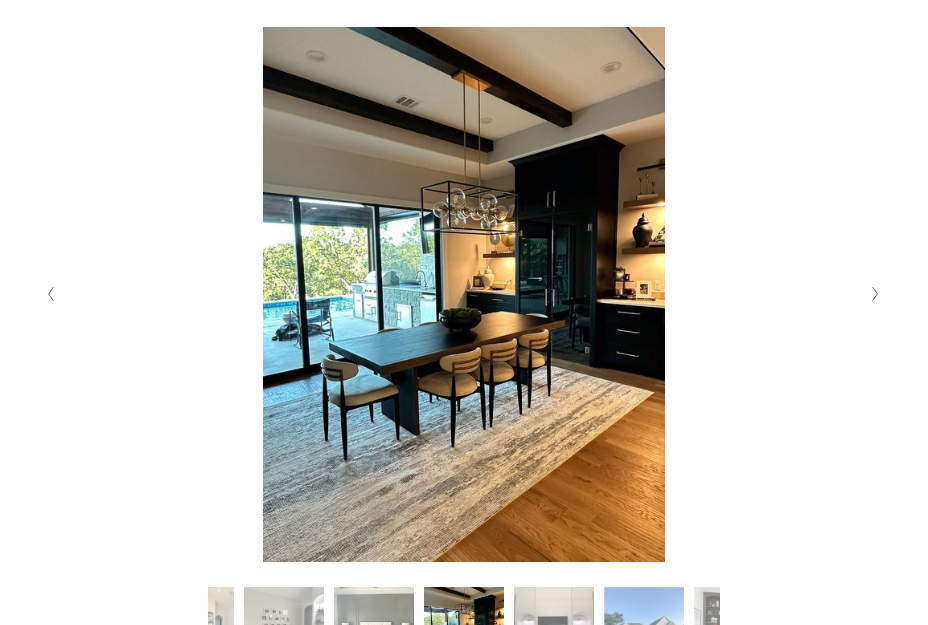 click at bounding box center (876, 294) 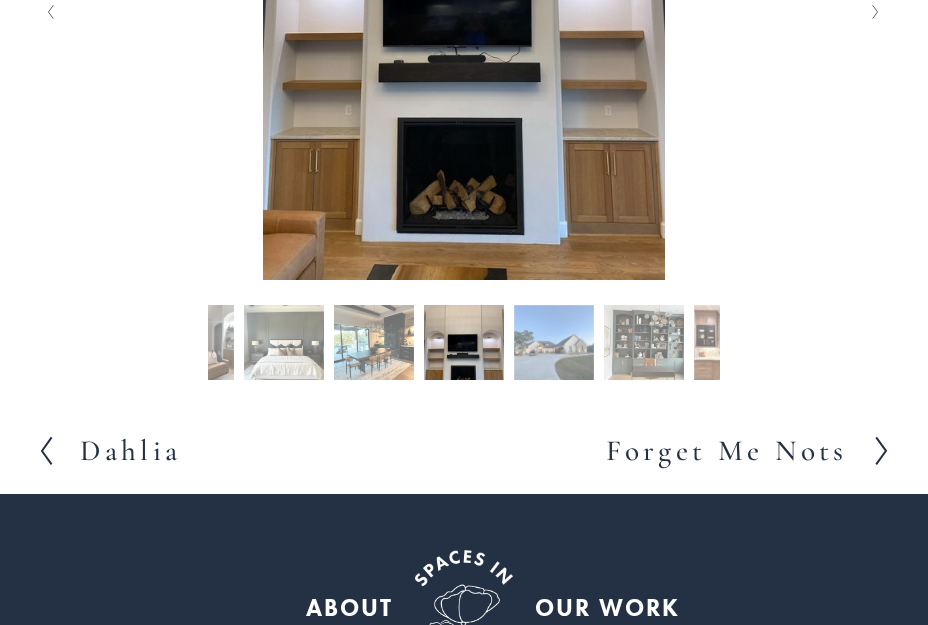 scroll, scrollTop: 769, scrollLeft: 0, axis: vertical 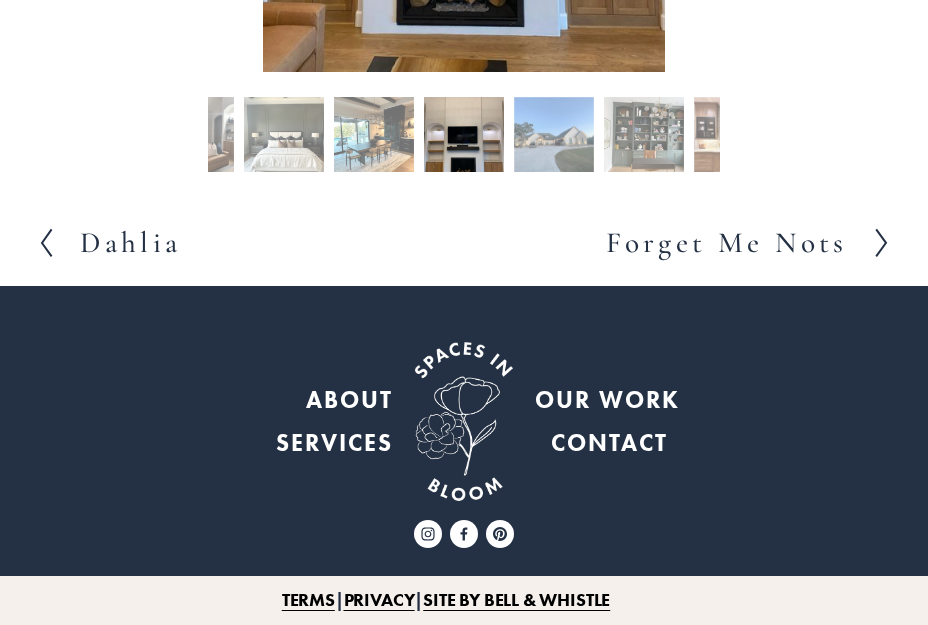 click on "Dahlia" at bounding box center (130, 242) 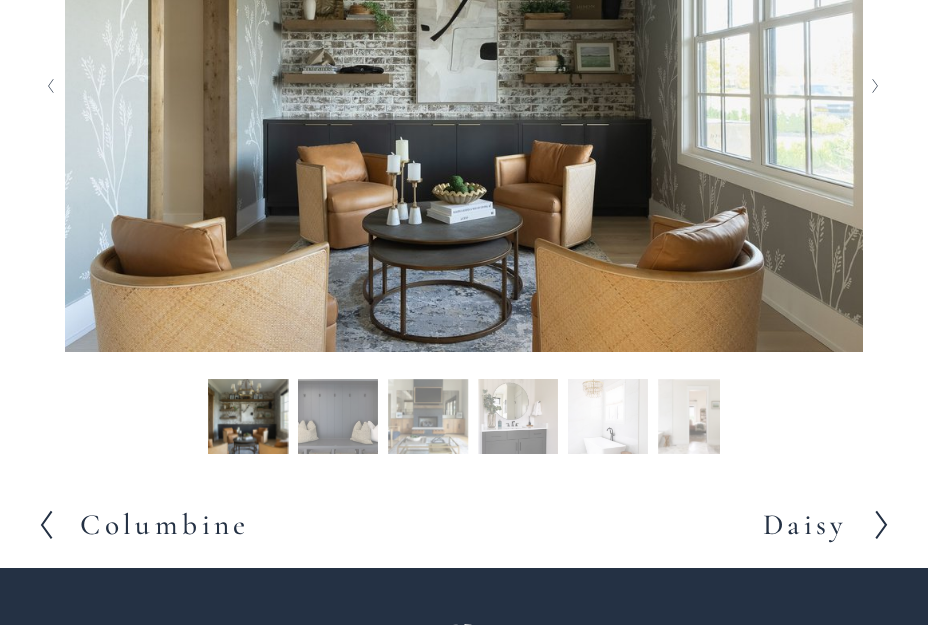 scroll, scrollTop: 500, scrollLeft: 0, axis: vertical 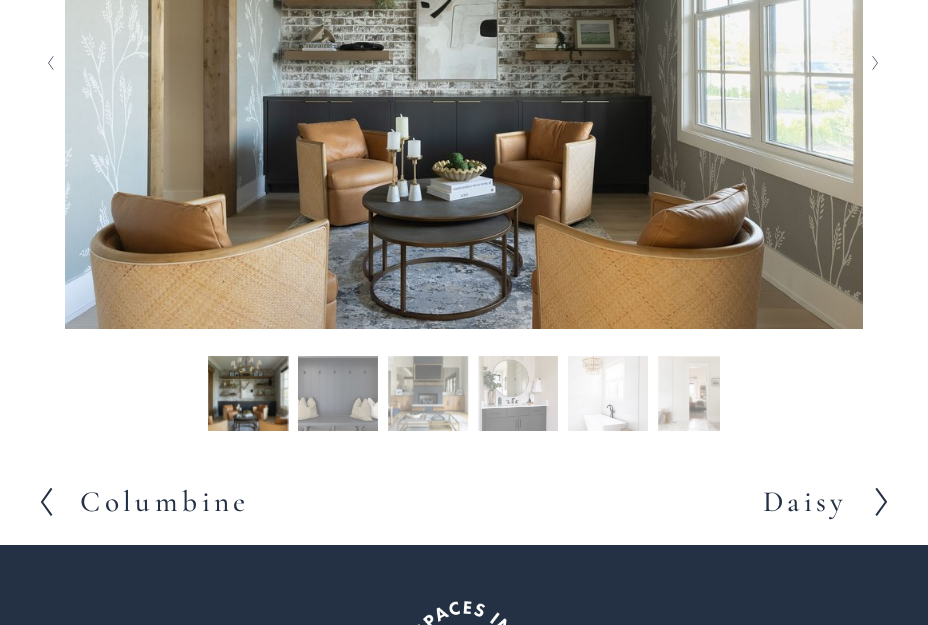 click on "Columbine" at bounding box center (165, 501) 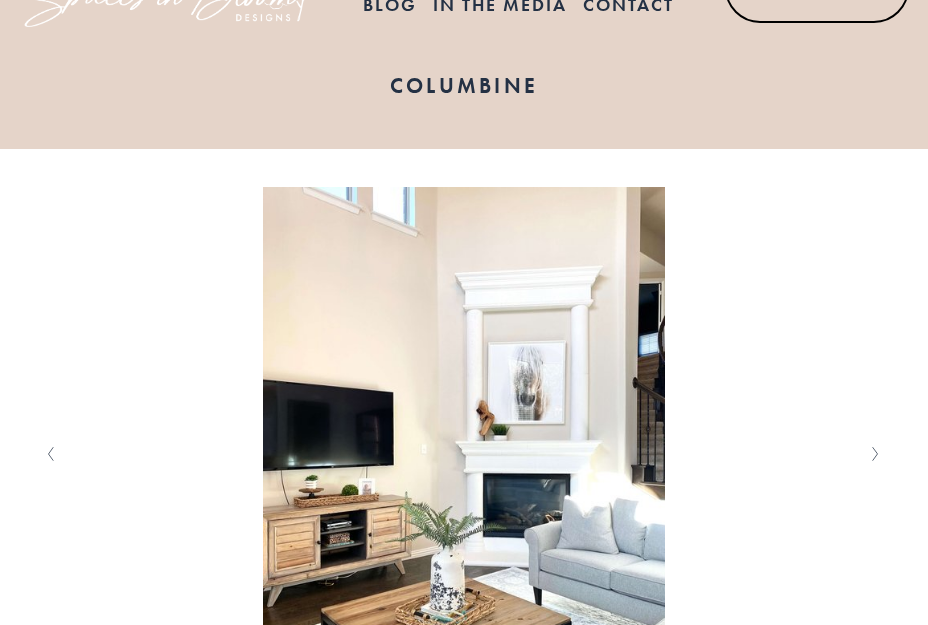scroll, scrollTop: 400, scrollLeft: 0, axis: vertical 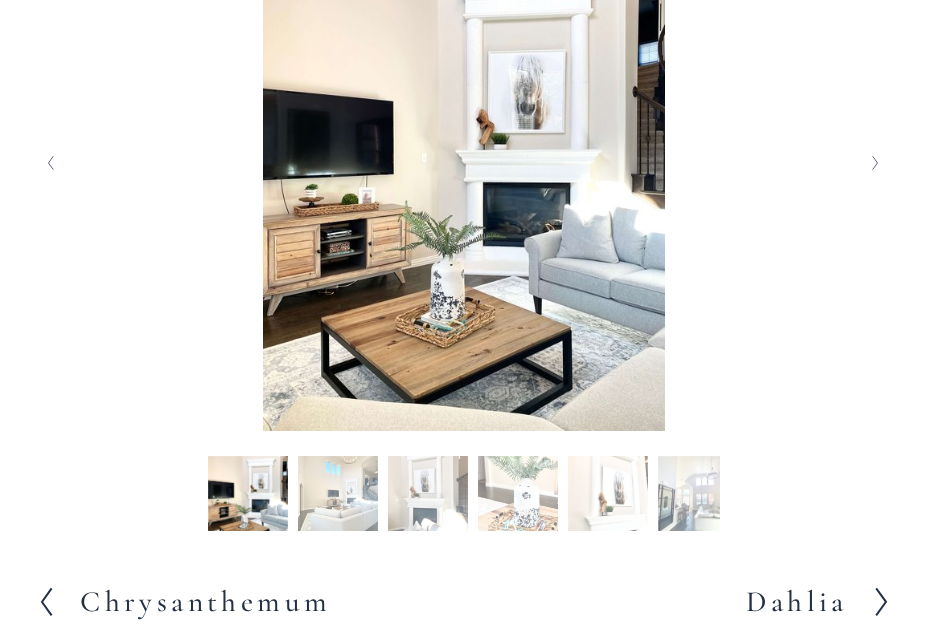 click on "Chrysanthemum" at bounding box center [205, 601] 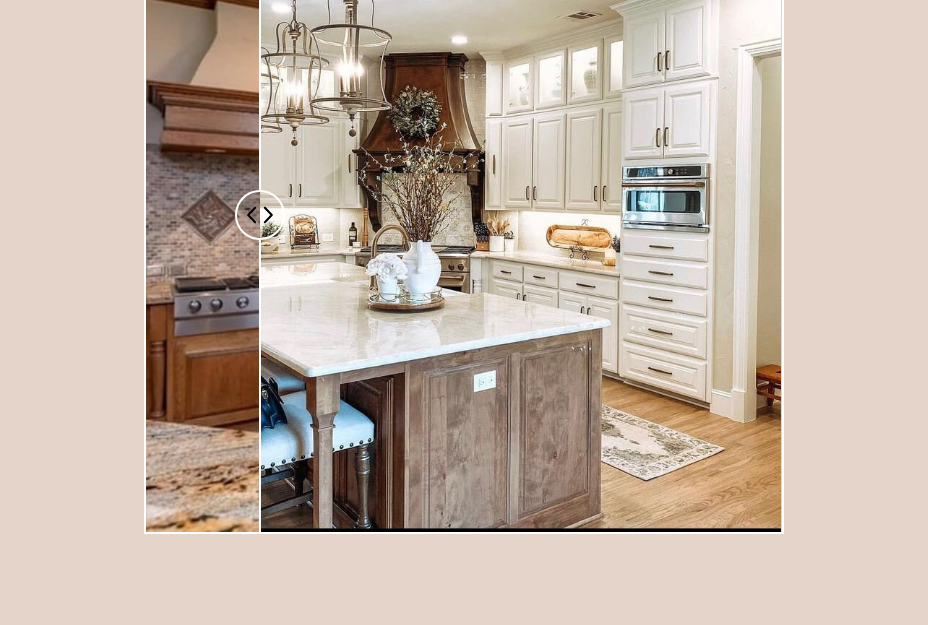 scroll, scrollTop: 1600, scrollLeft: 0, axis: vertical 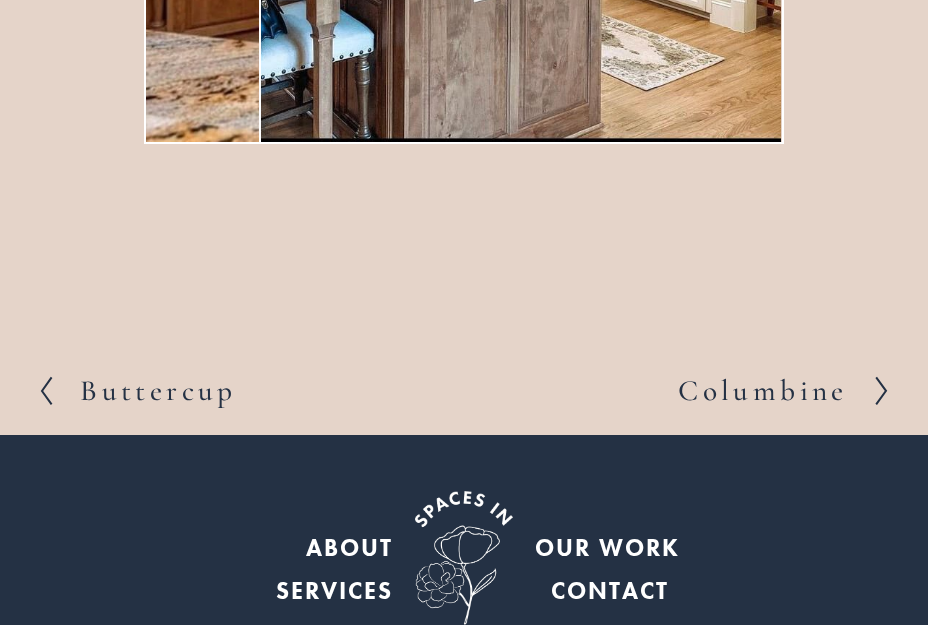 click on "Buttercup" at bounding box center [158, 390] 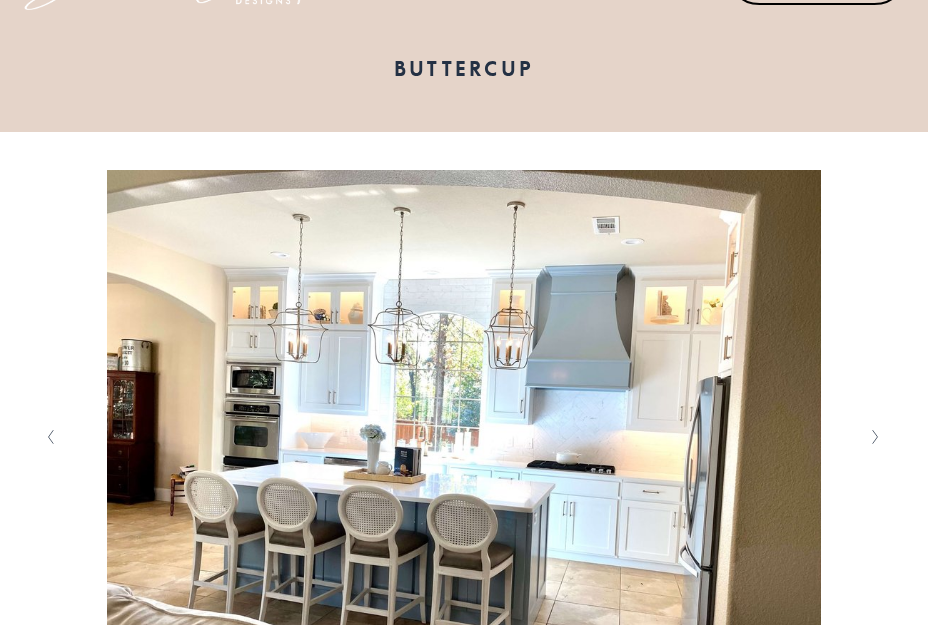 scroll, scrollTop: 400, scrollLeft: 0, axis: vertical 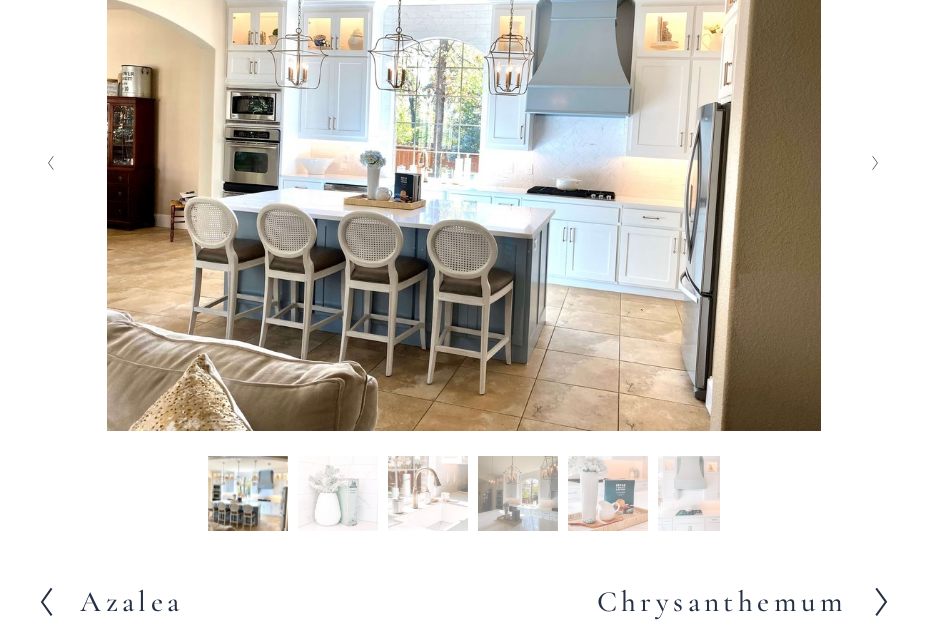 click 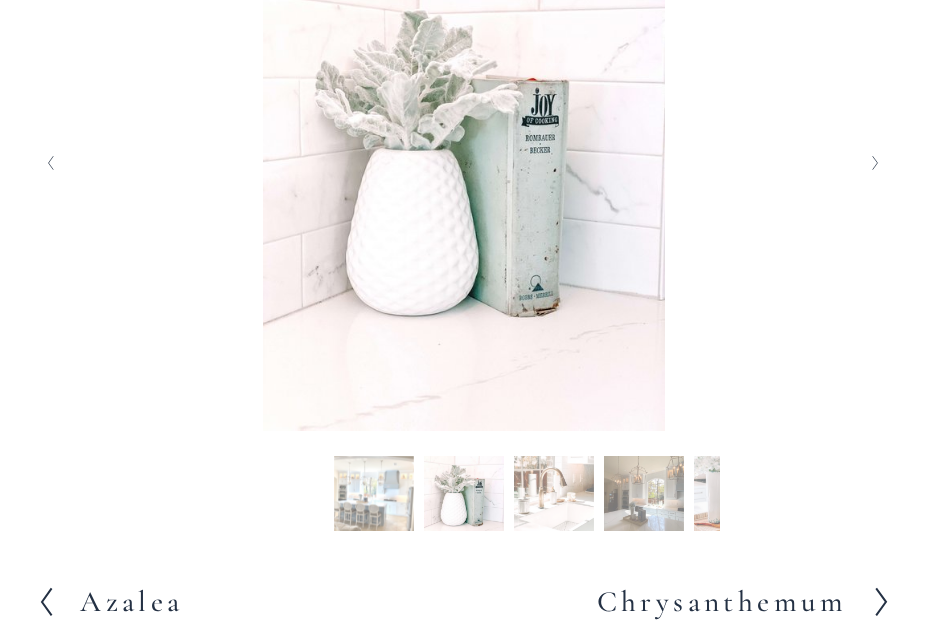 click 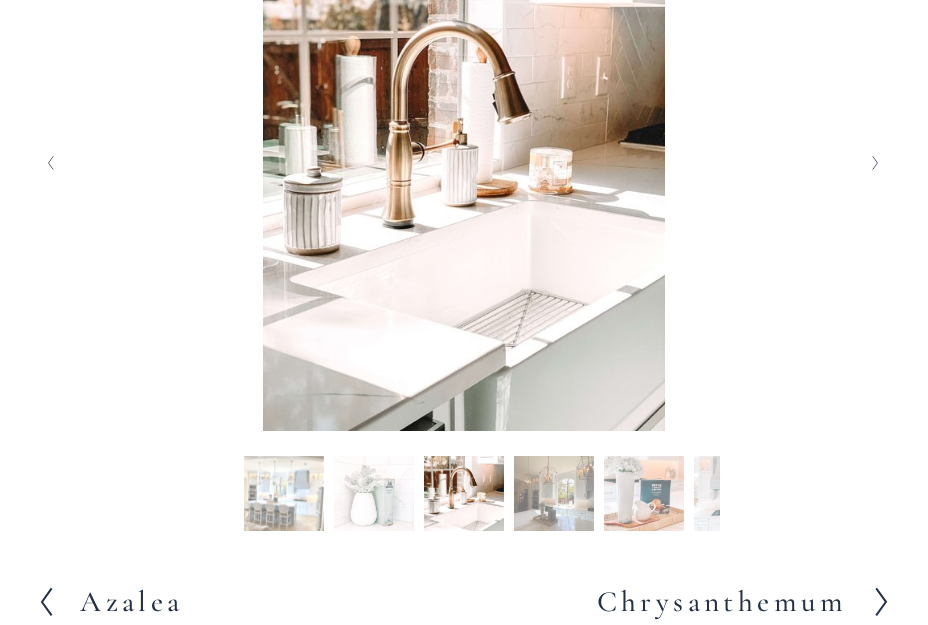 click 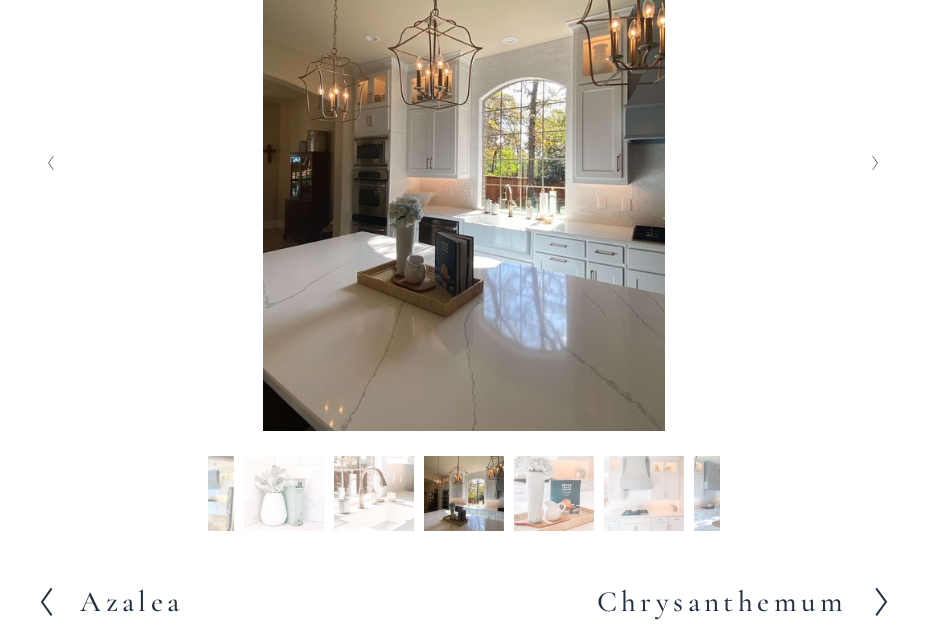 click 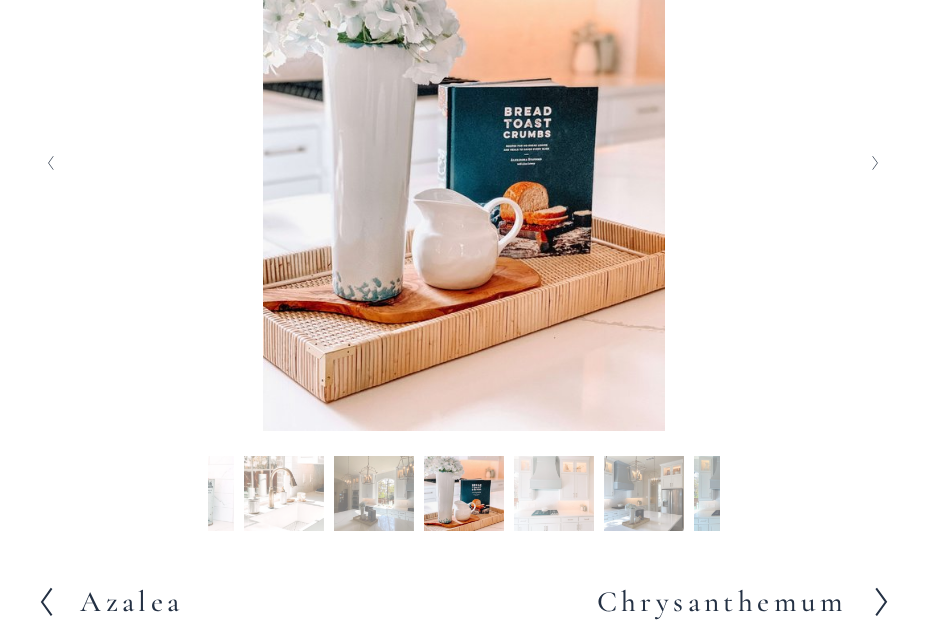click 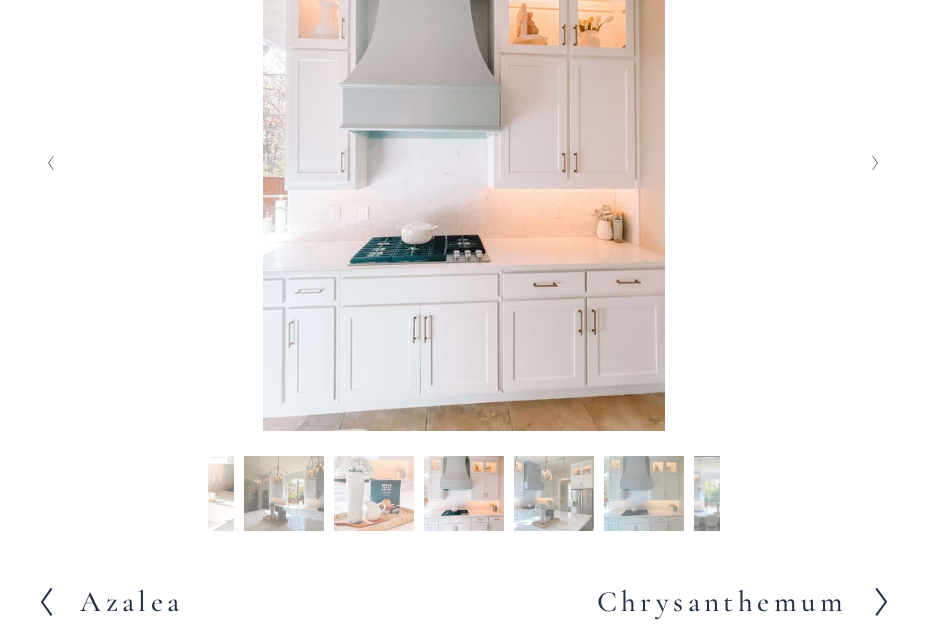 click 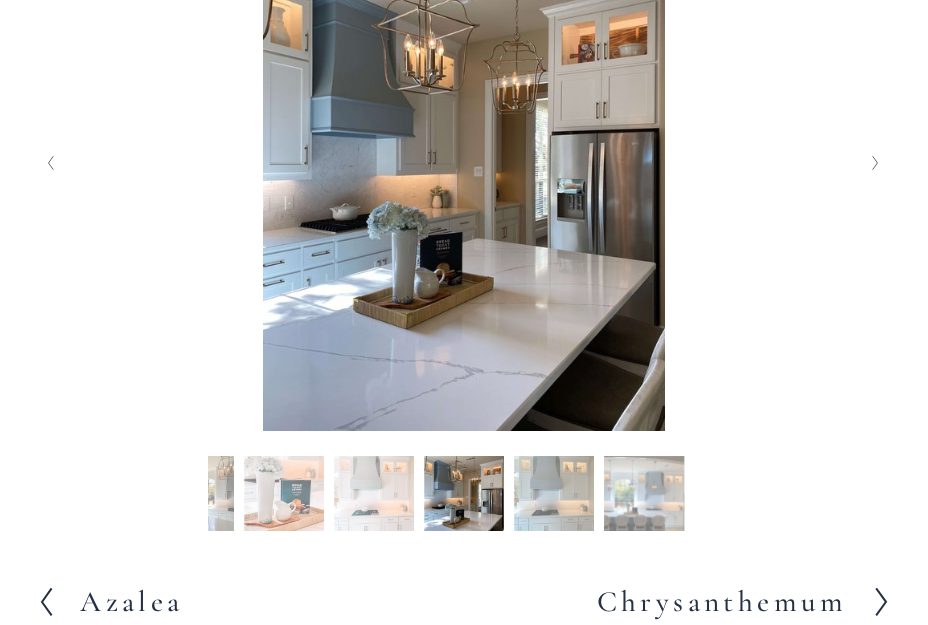 click 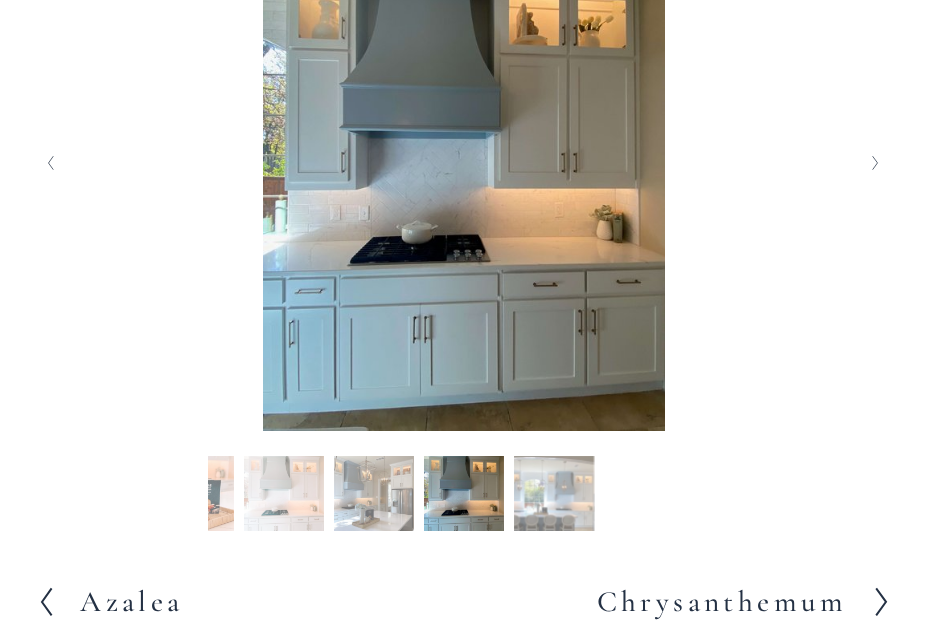 click 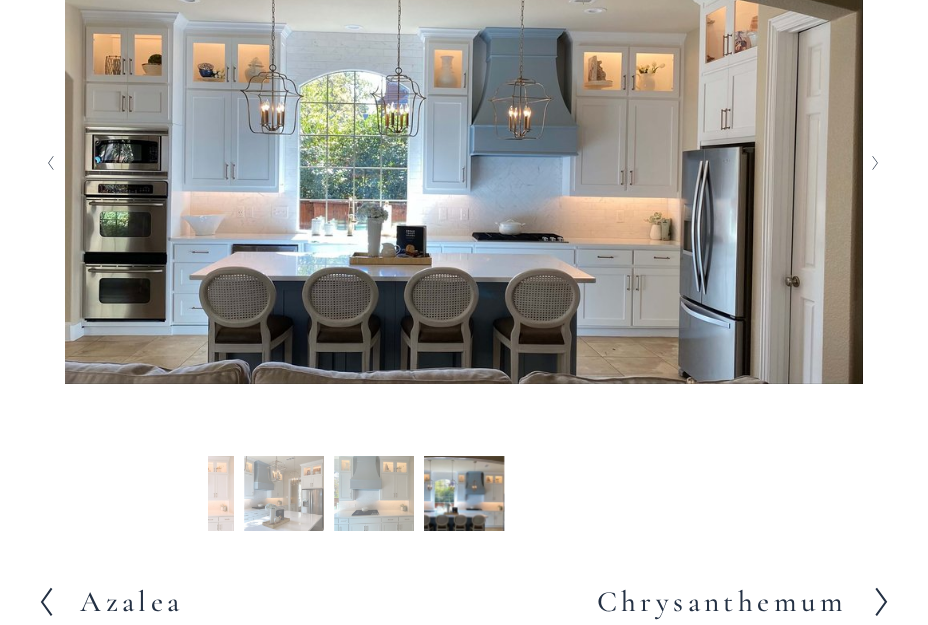 click 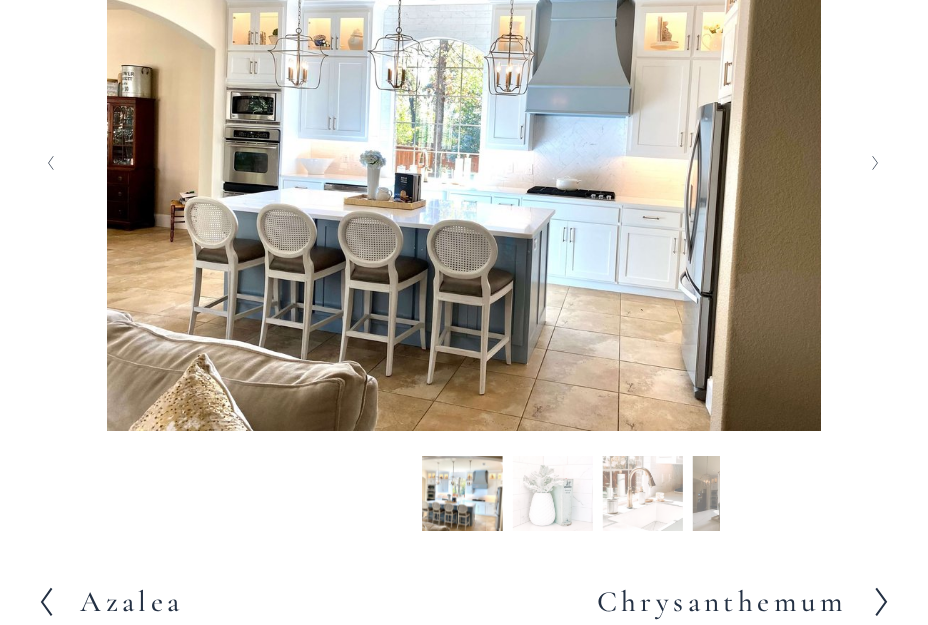 click 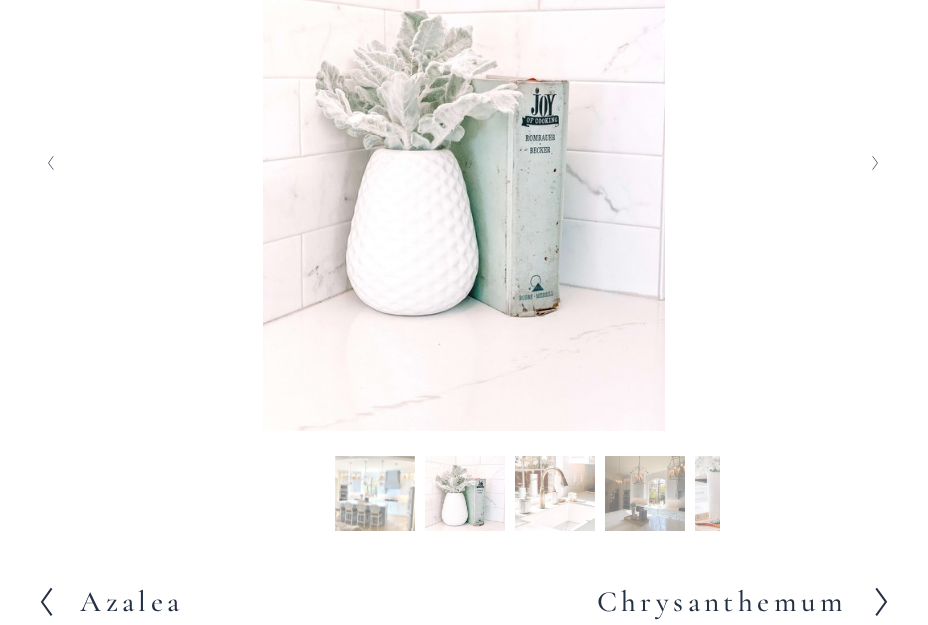click 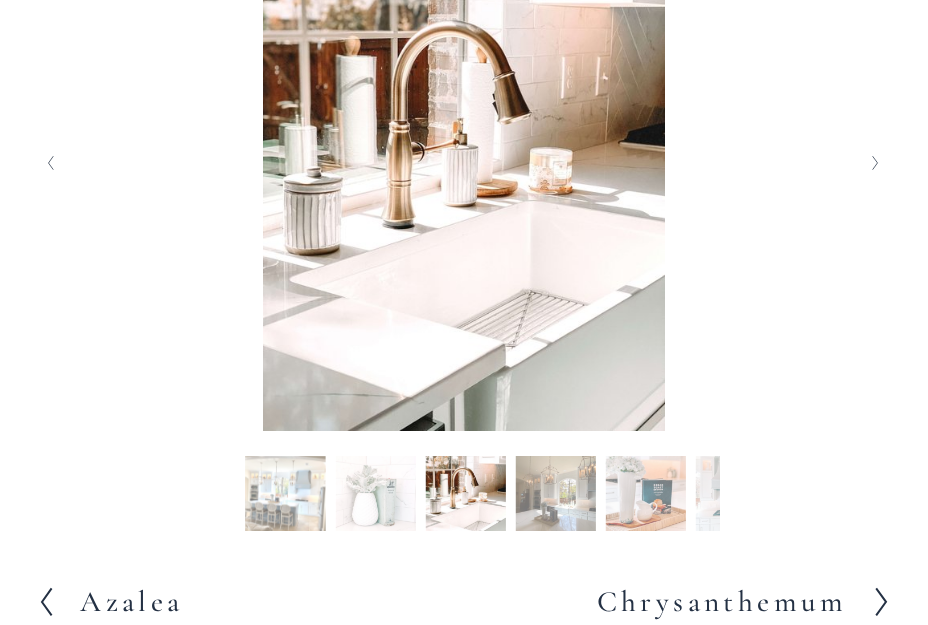 click 